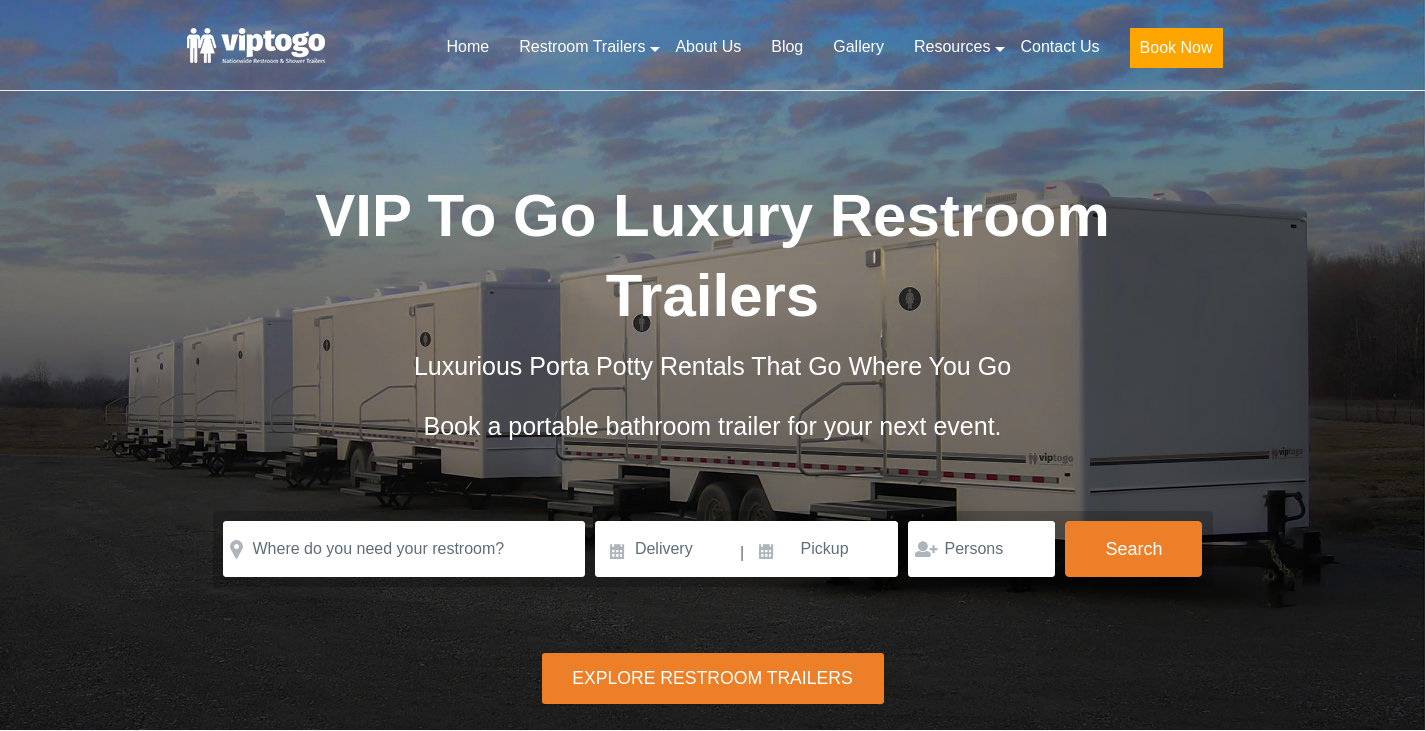 scroll, scrollTop: 0, scrollLeft: 0, axis: both 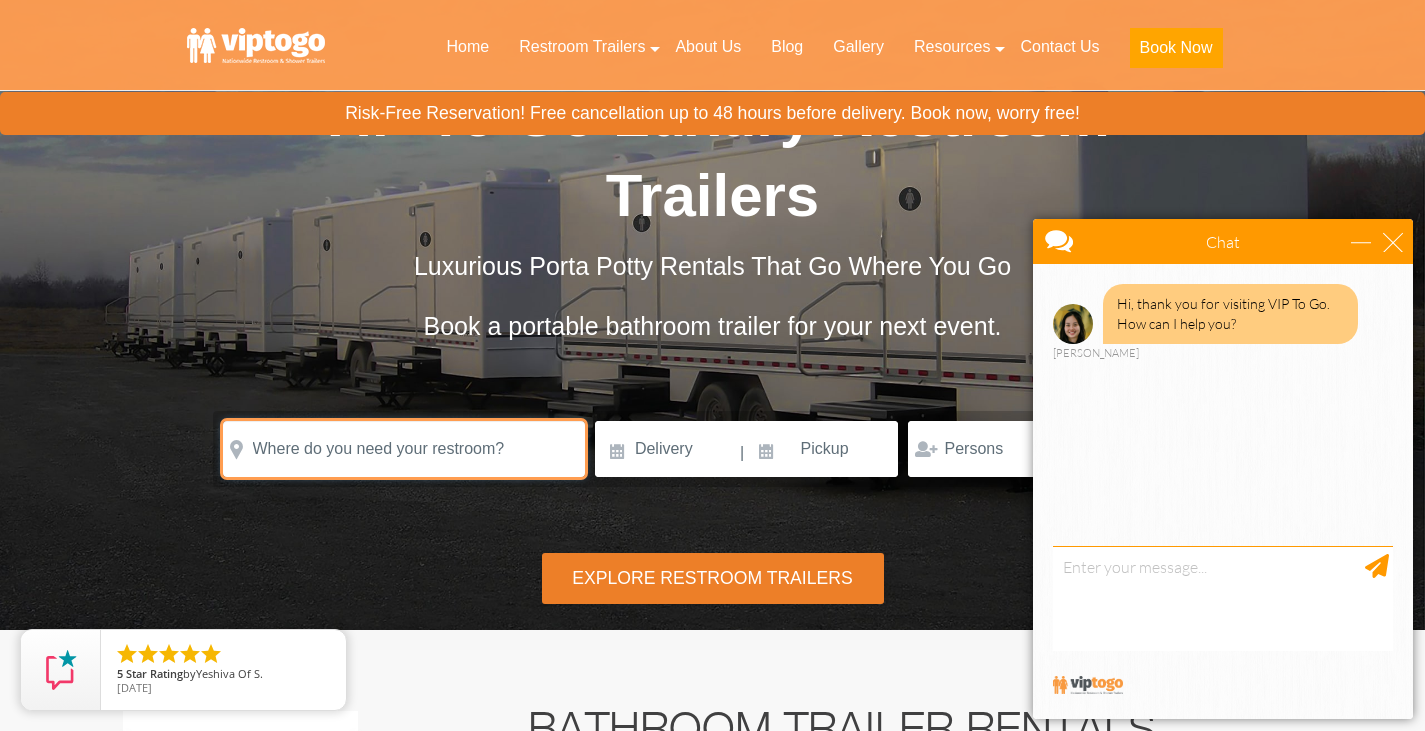 click at bounding box center (404, 449) 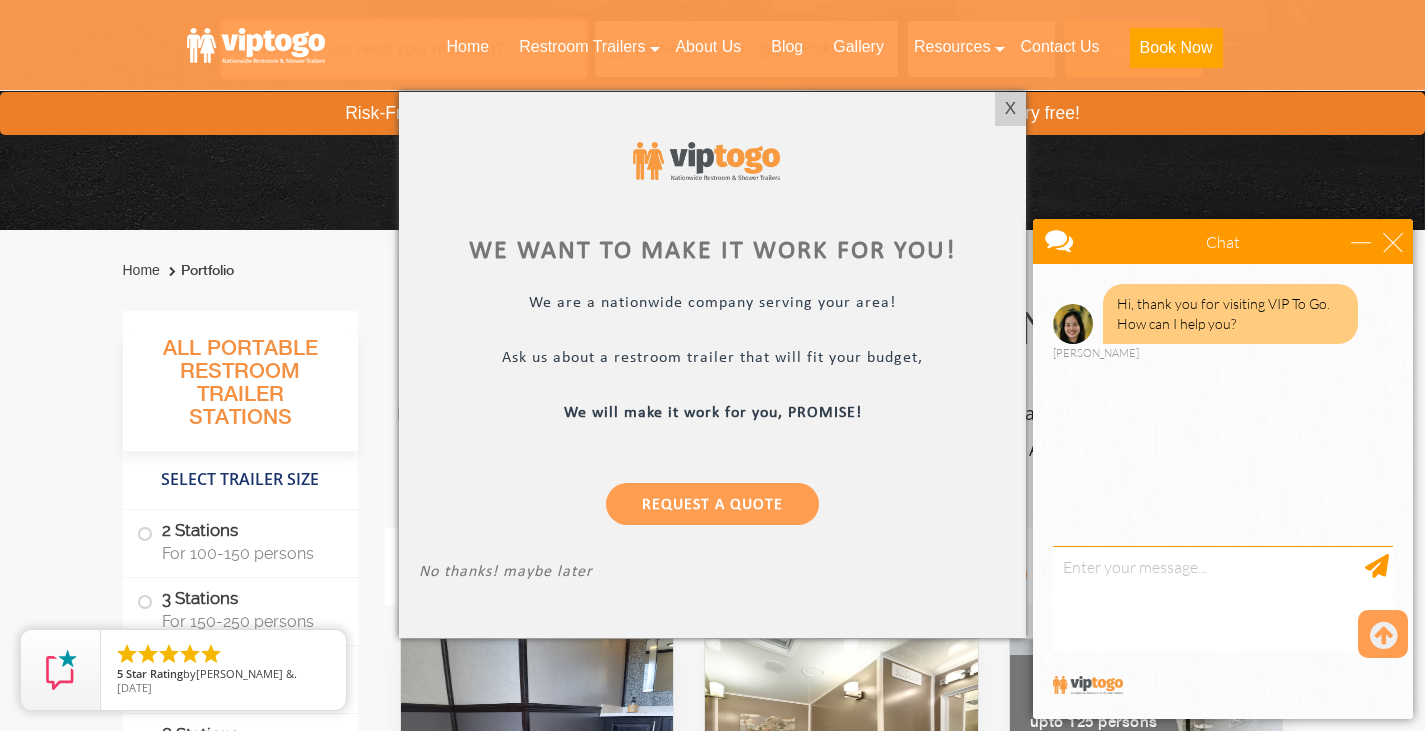 scroll, scrollTop: 700, scrollLeft: 0, axis: vertical 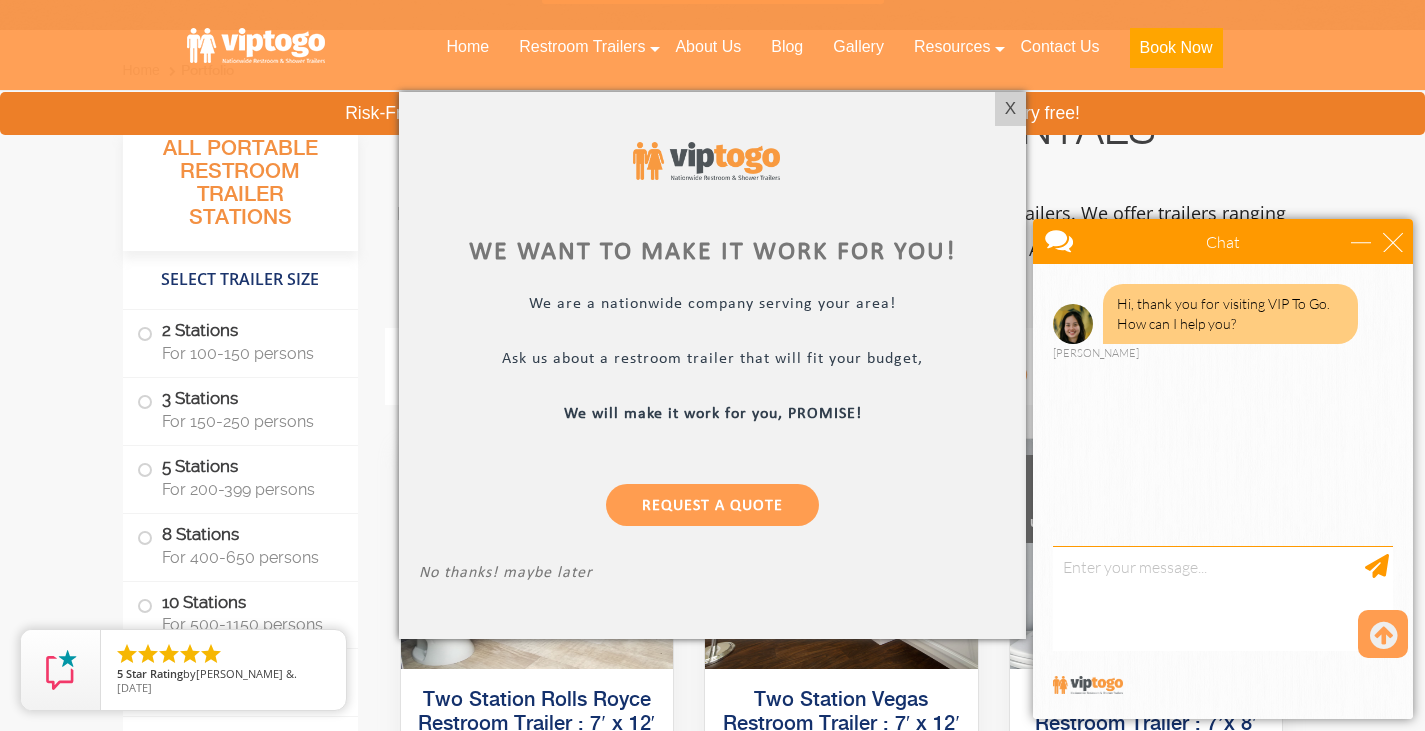 click at bounding box center [712, 365] 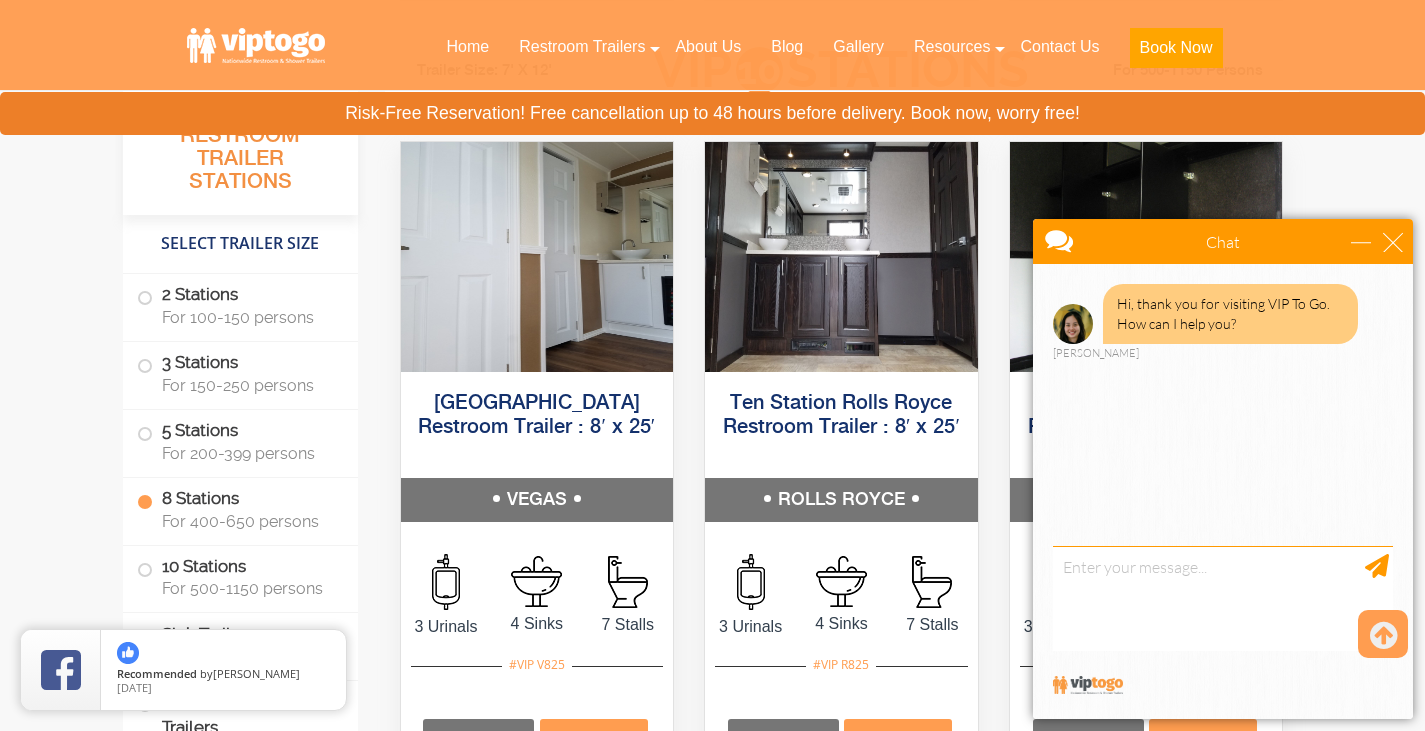 scroll, scrollTop: 4500, scrollLeft: 0, axis: vertical 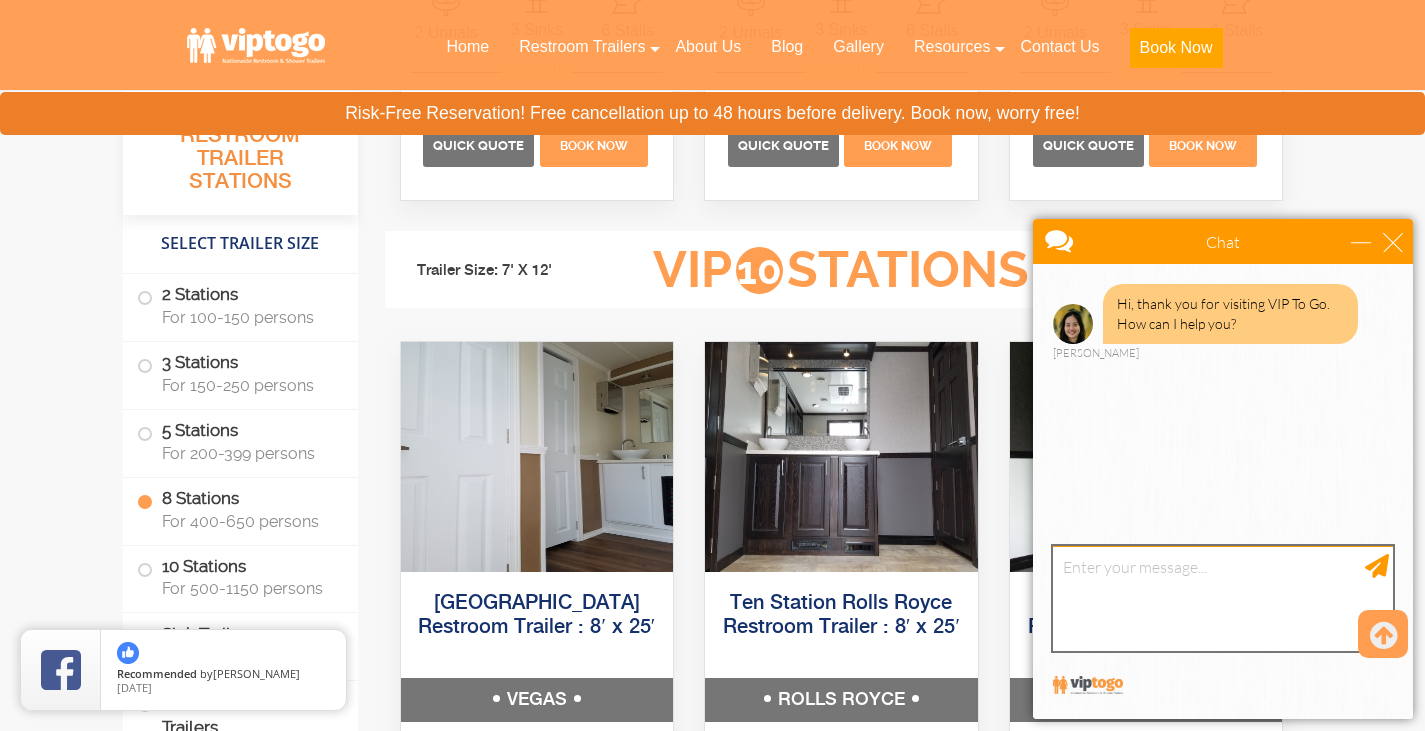 click at bounding box center (1223, 598) 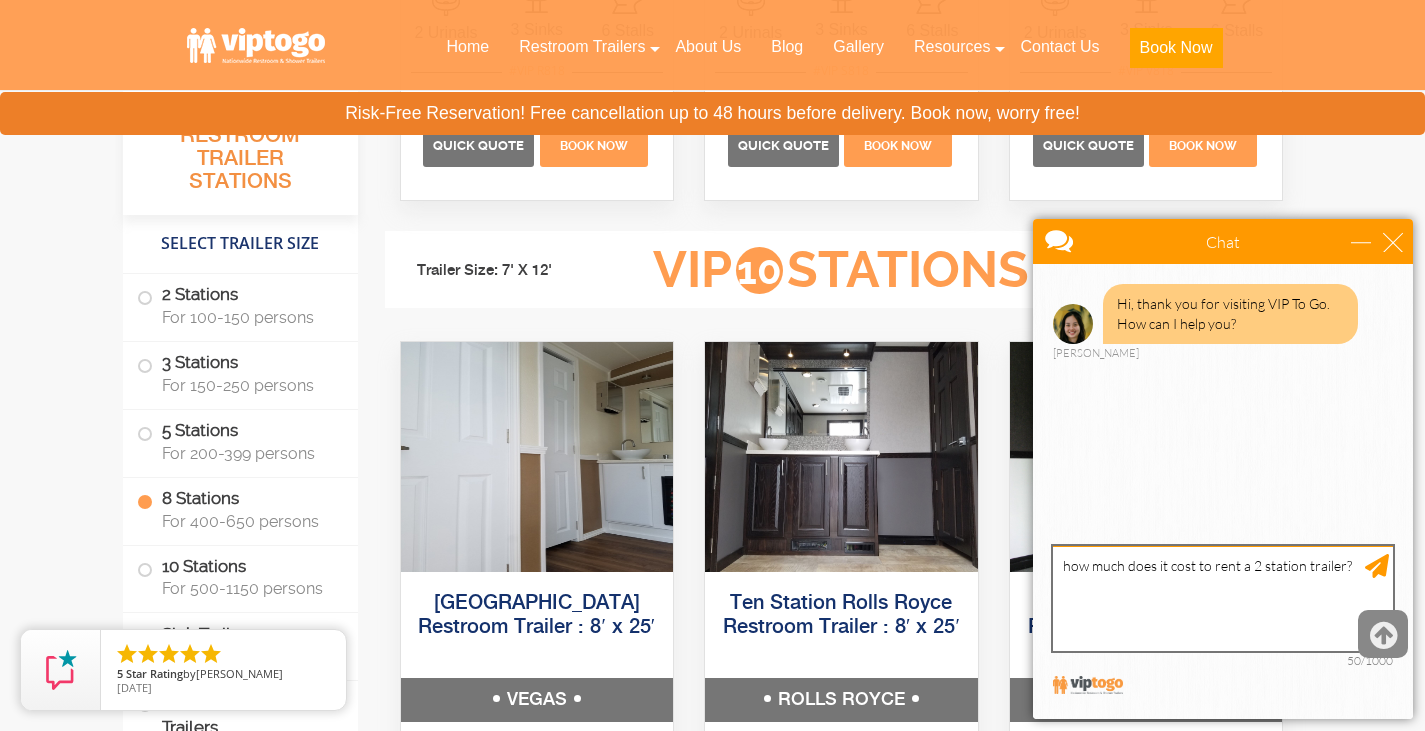 type on "how much does it cost to rent a 2 station trailer?" 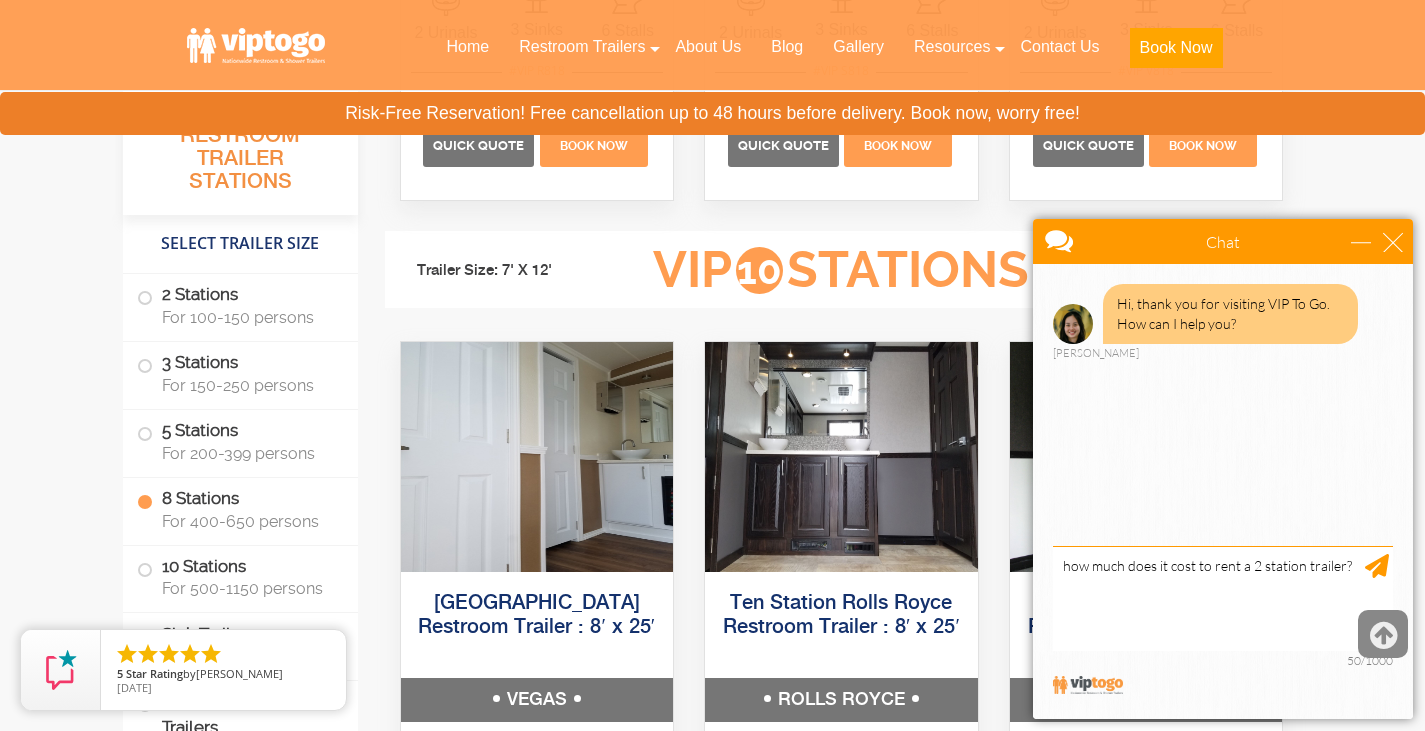 click at bounding box center (1383, 634) 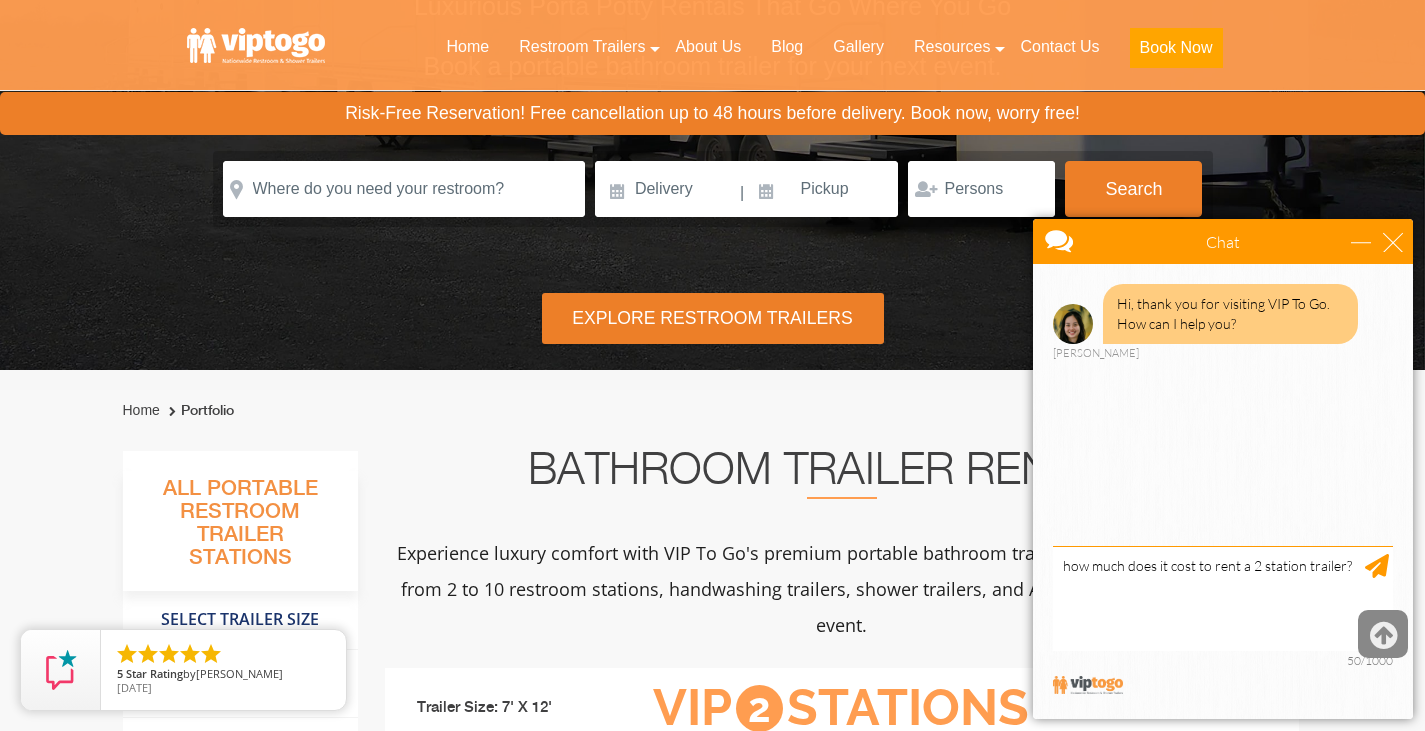 scroll, scrollTop: 0, scrollLeft: 0, axis: both 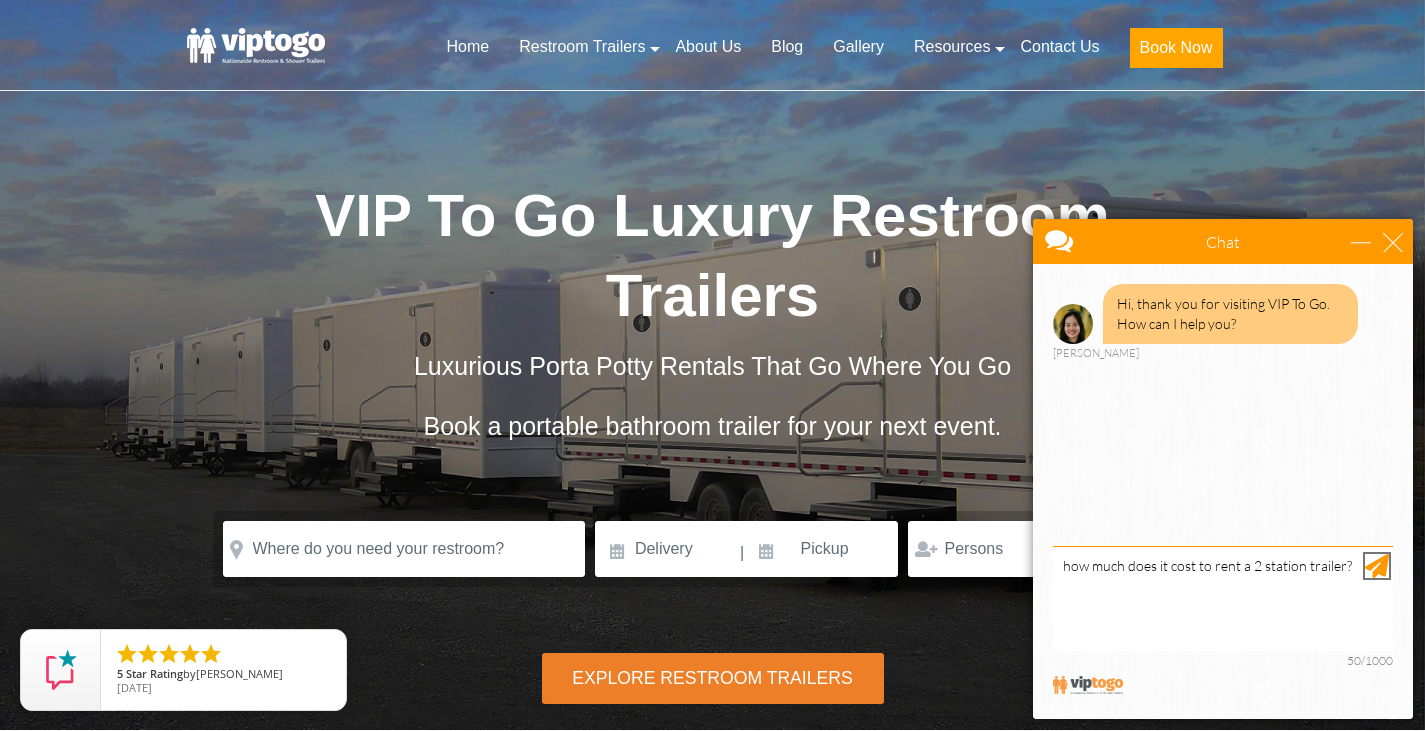 click at bounding box center (1377, 566) 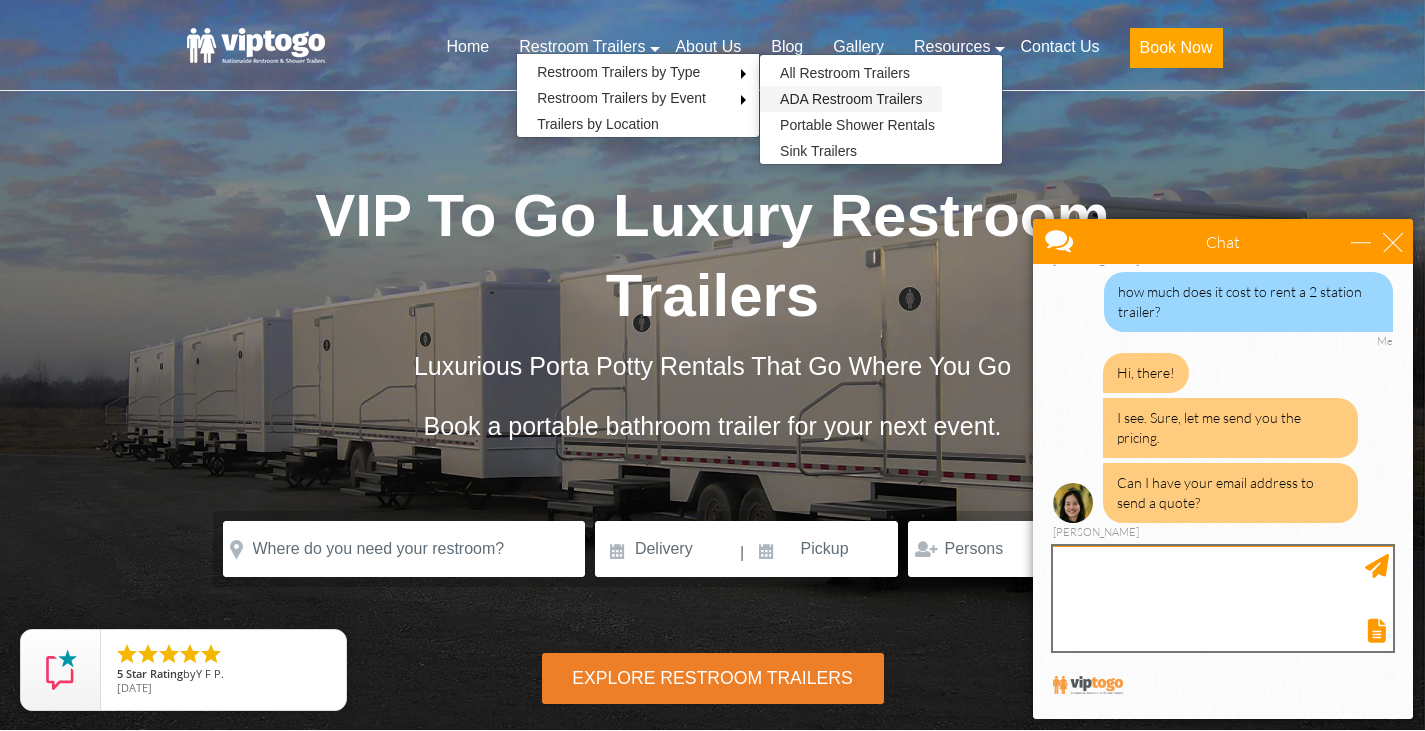 scroll, scrollTop: 97, scrollLeft: 0, axis: vertical 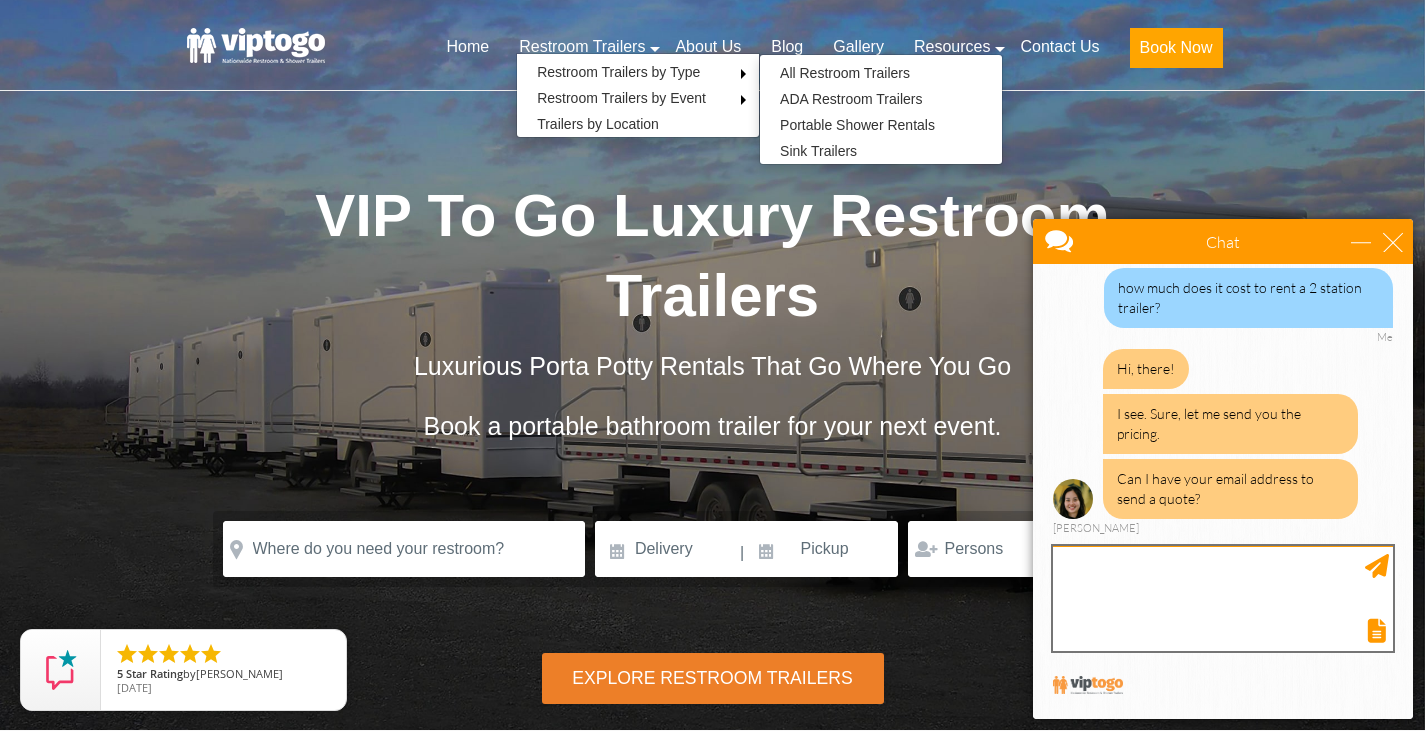 click at bounding box center [1223, 598] 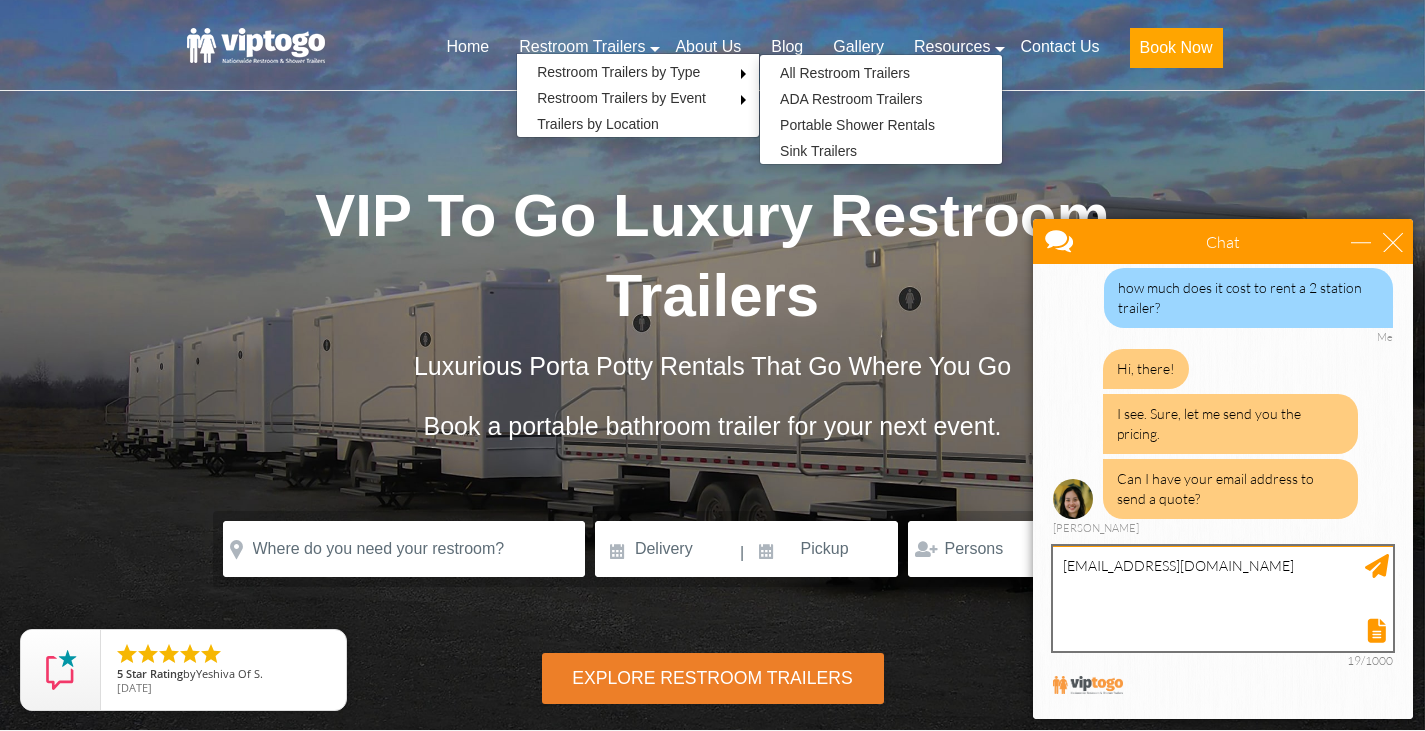 type on "[EMAIL_ADDRESS][DOMAIN_NAME]" 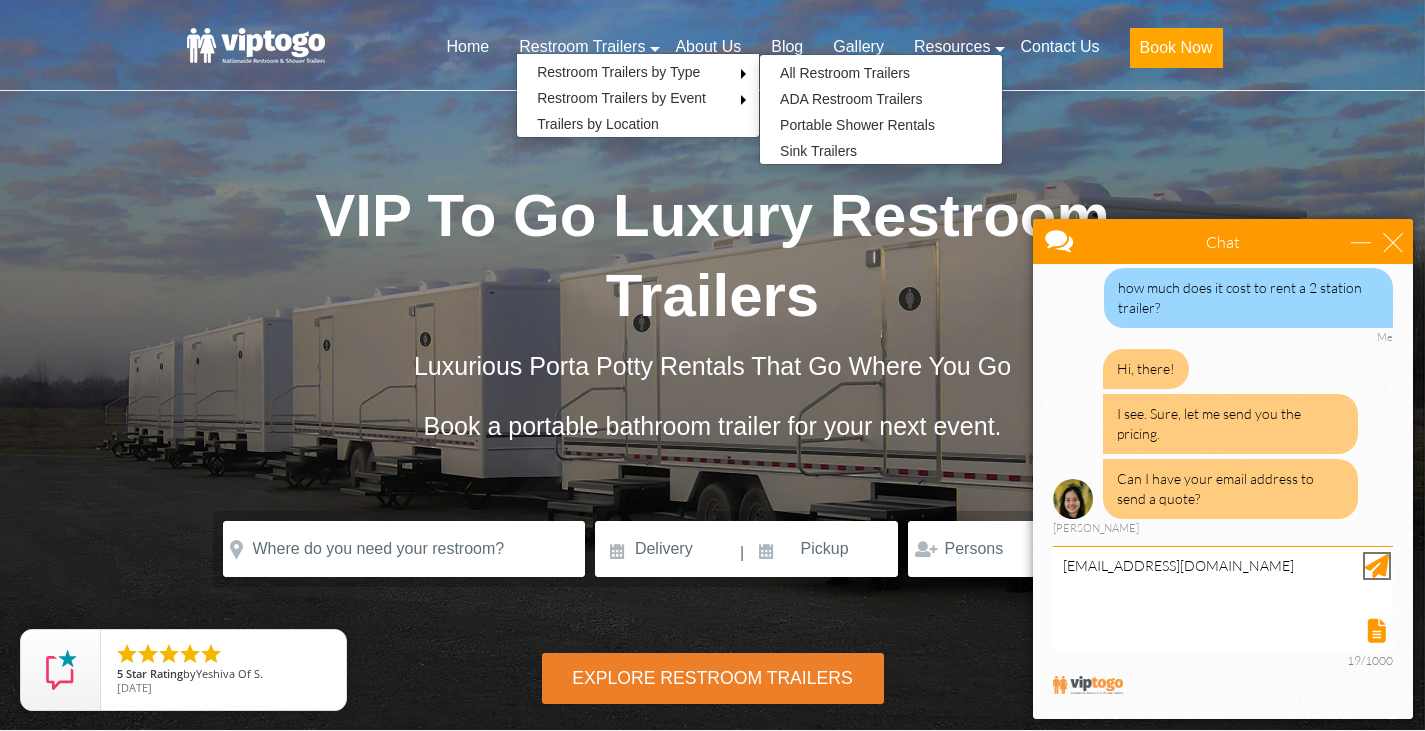 click at bounding box center (1377, 566) 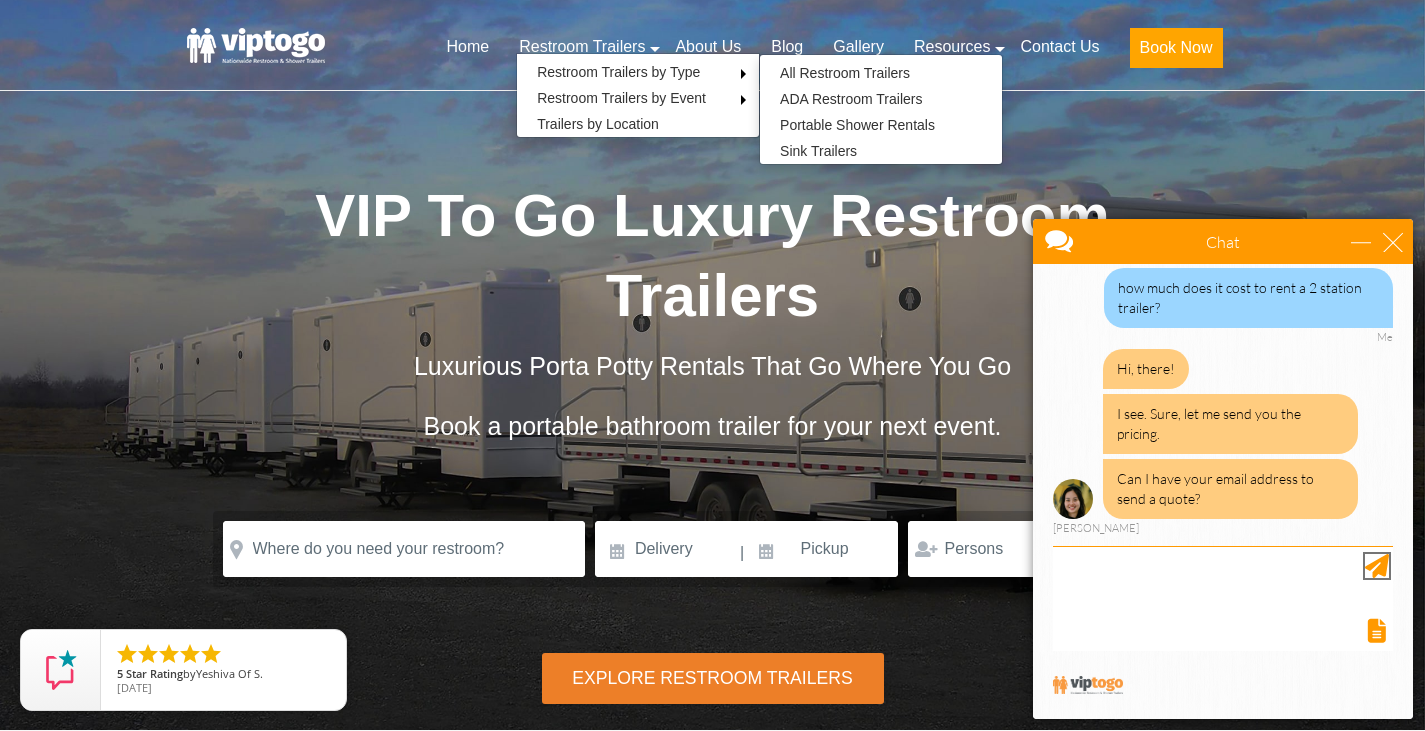 scroll, scrollTop: 158, scrollLeft: 0, axis: vertical 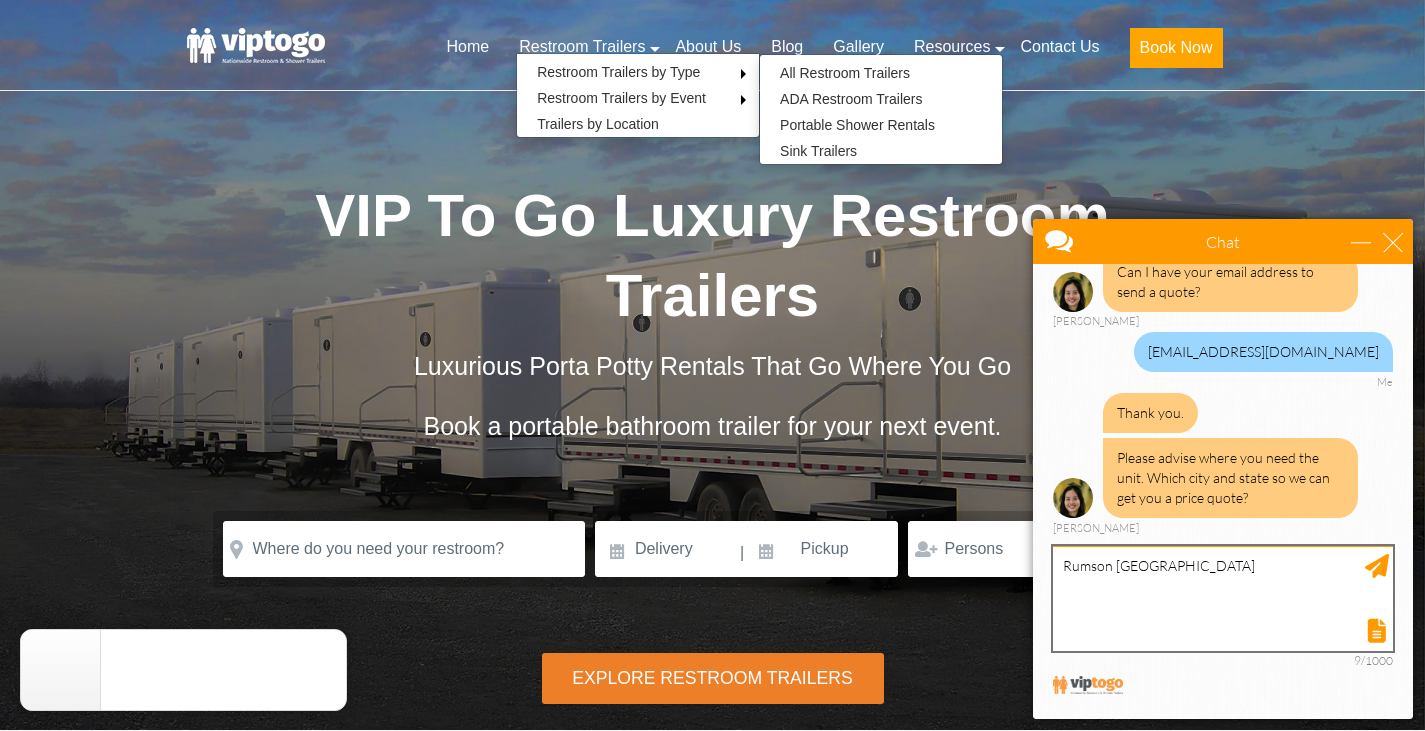 type on "Rumson [GEOGRAPHIC_DATA]" 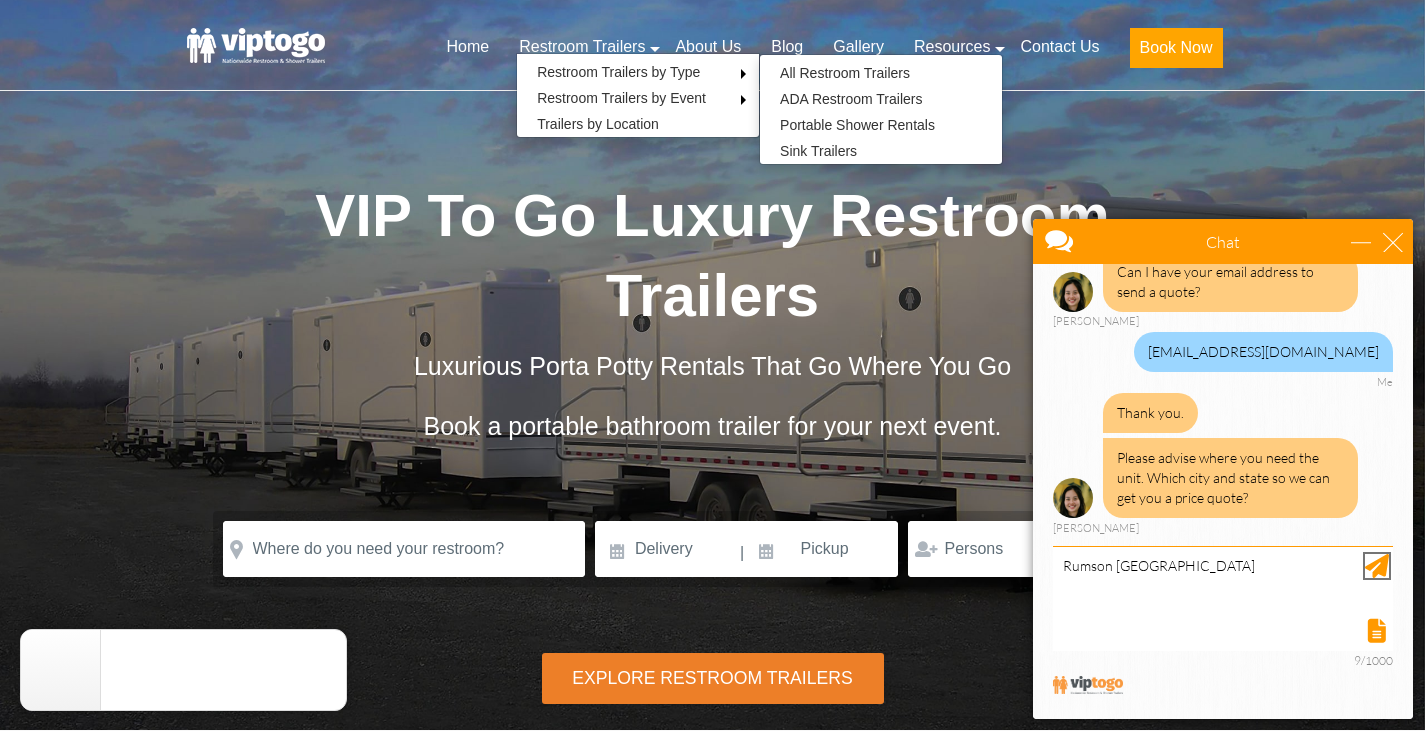 click at bounding box center [1377, 566] 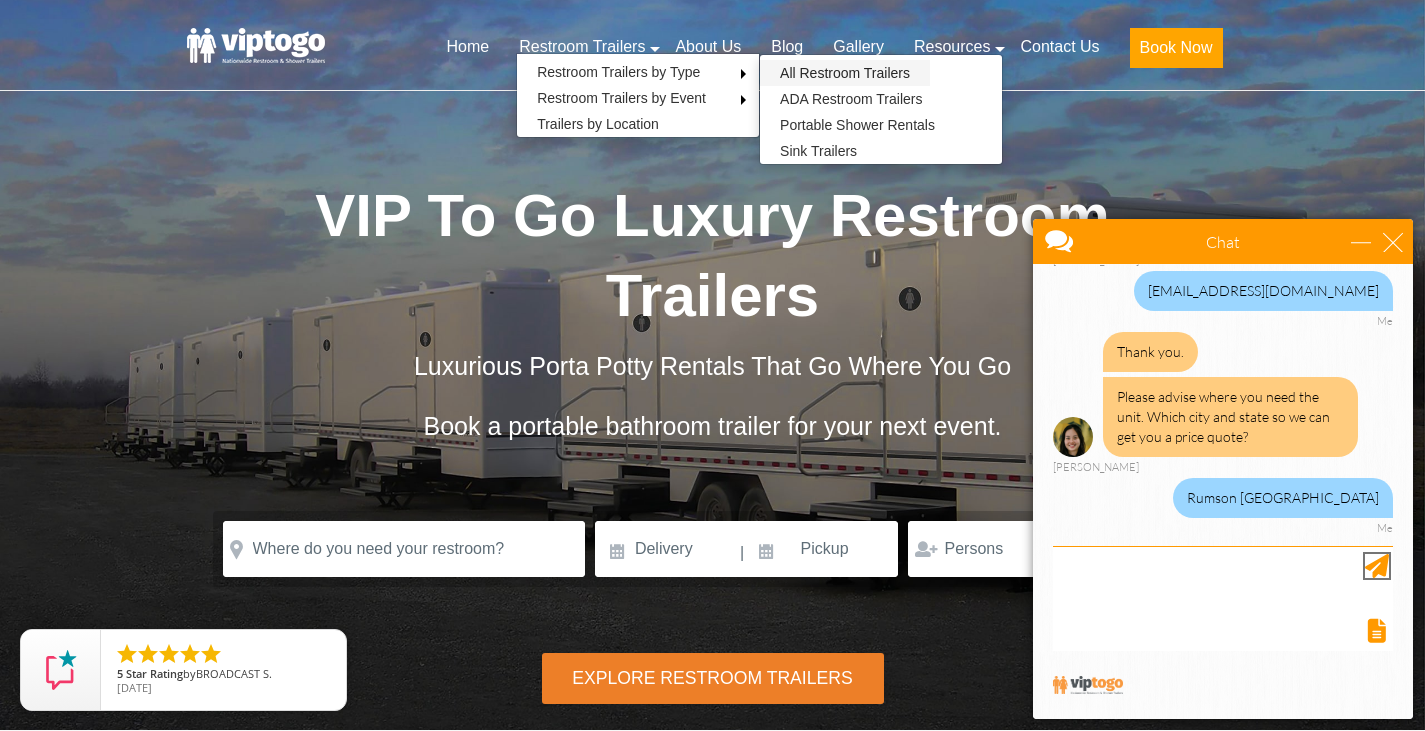 scroll, scrollTop: 426, scrollLeft: 0, axis: vertical 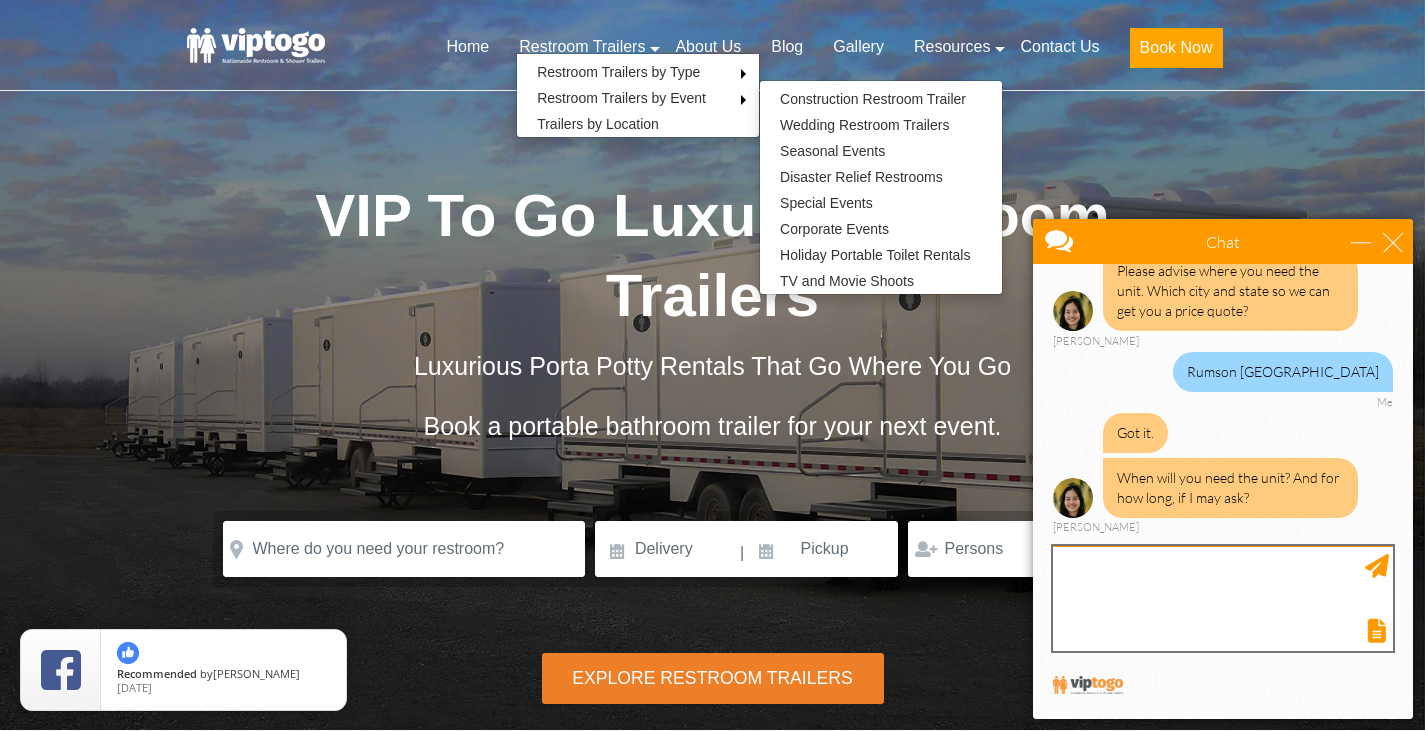 click at bounding box center [1223, 598] 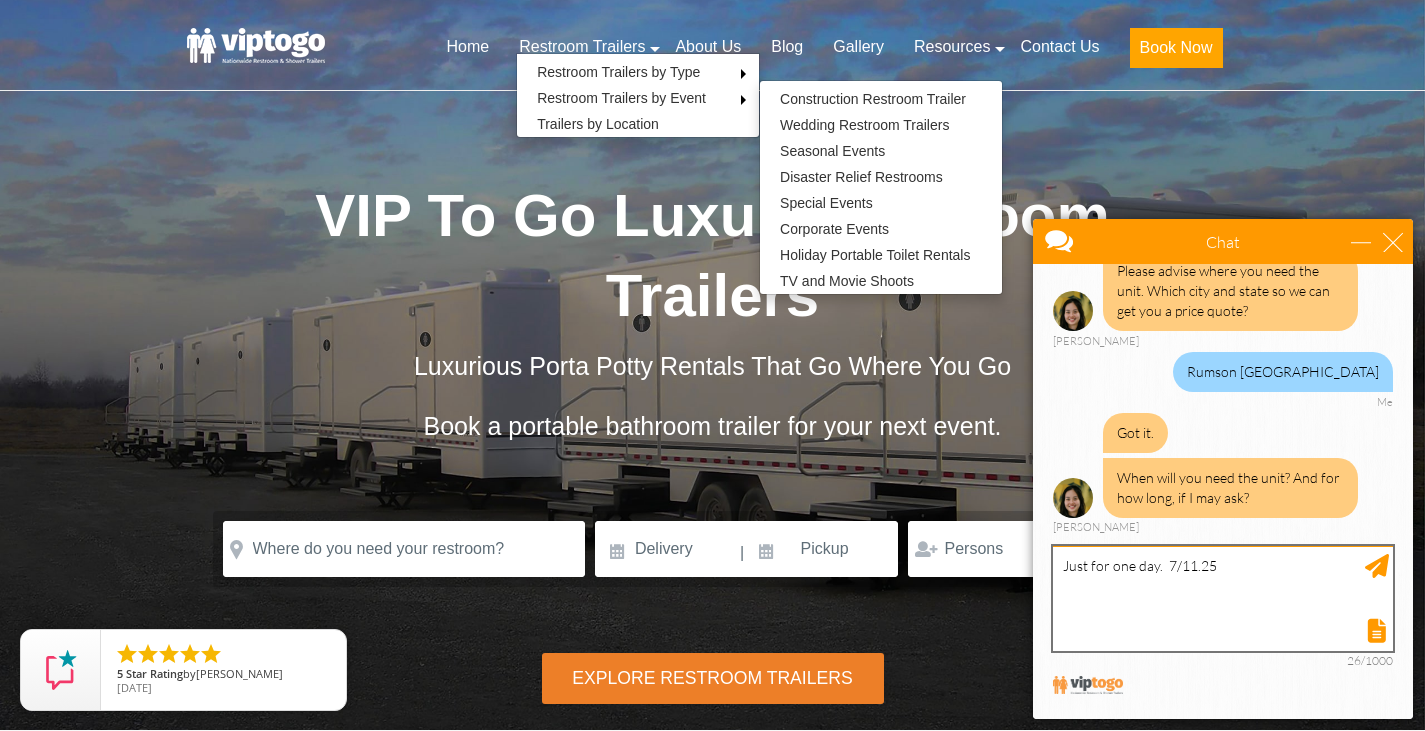 click on "Just for one day.  7/11.25" at bounding box center [1223, 598] 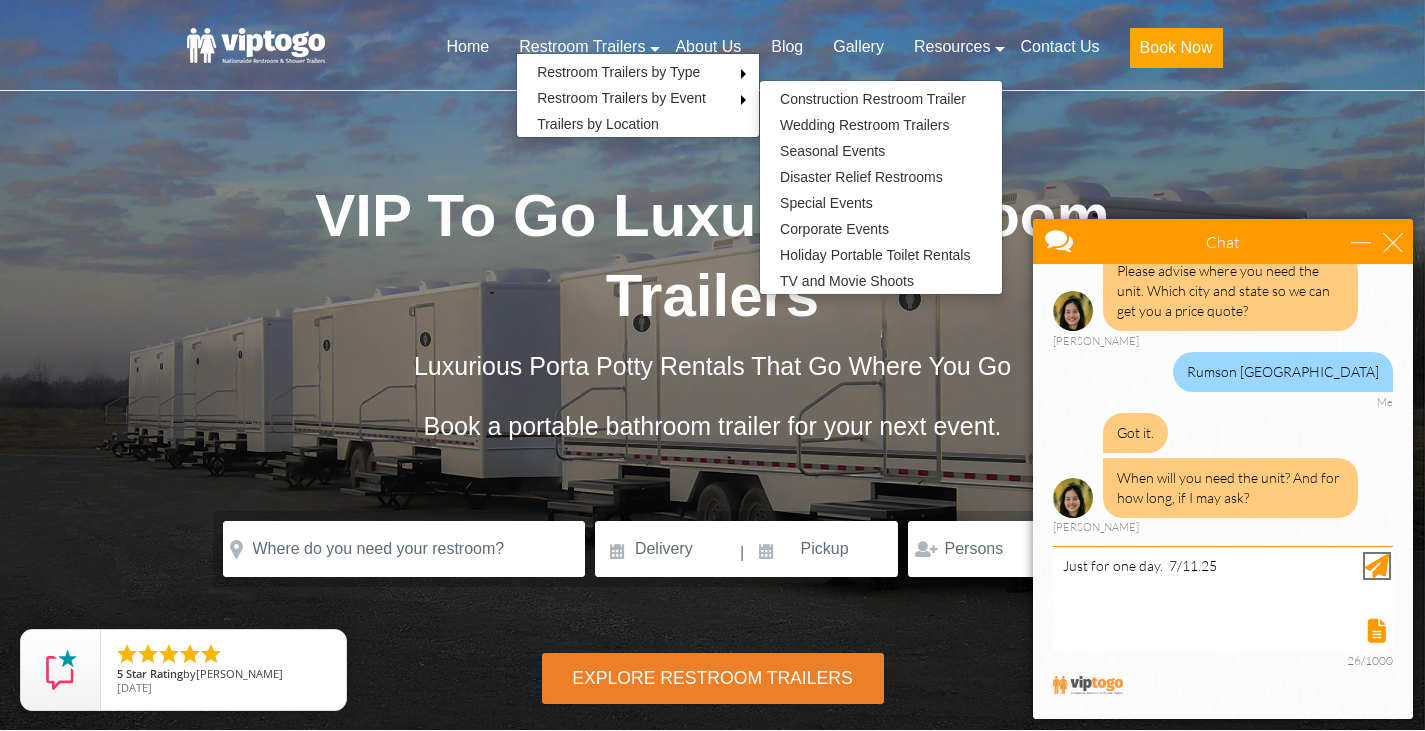 click at bounding box center (1377, 566) 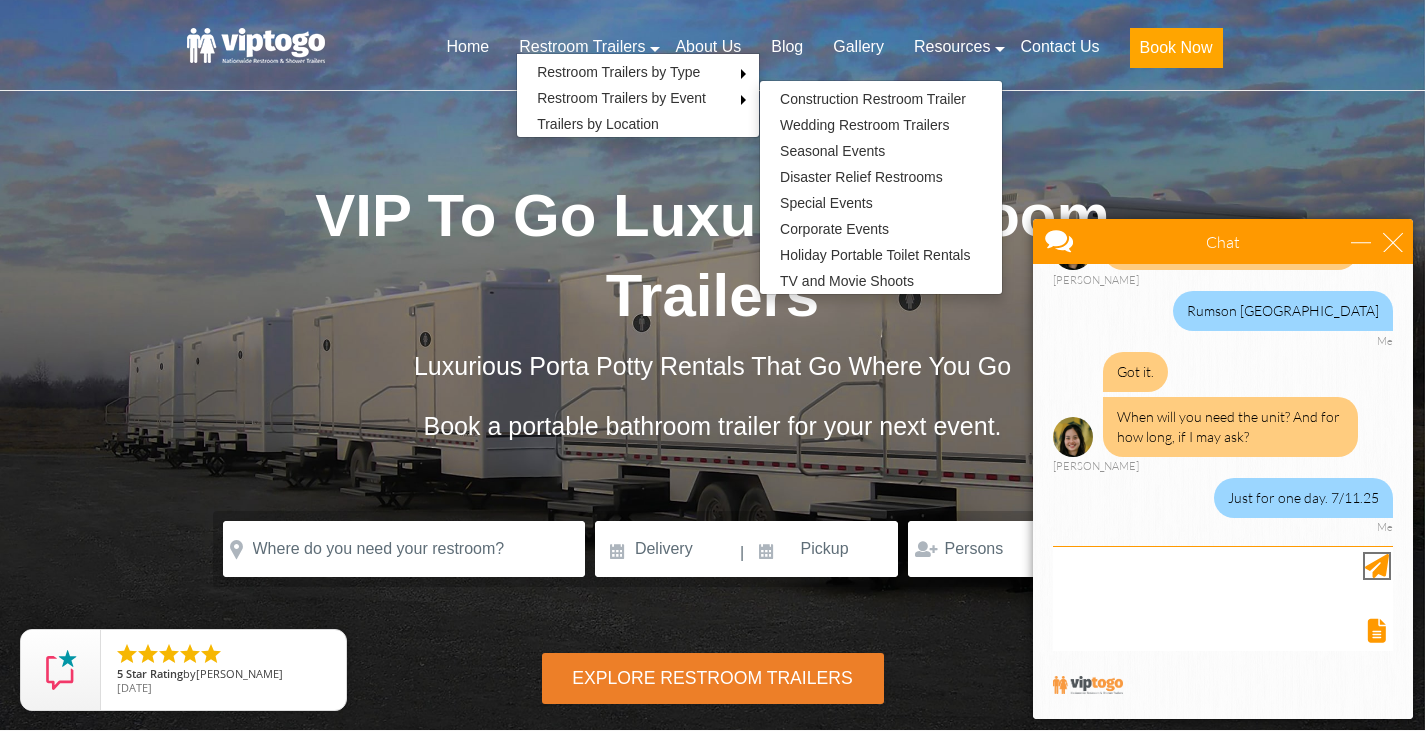 scroll, scrollTop: 552, scrollLeft: 0, axis: vertical 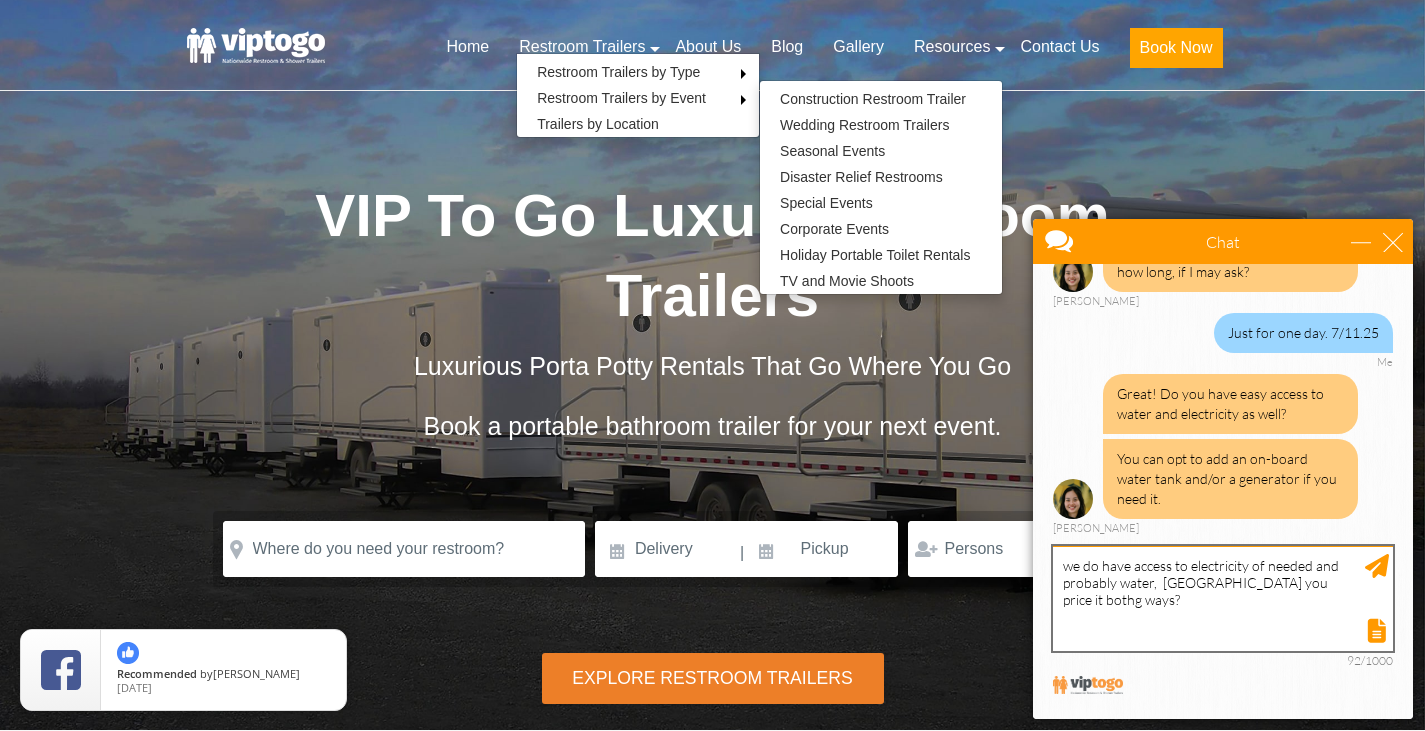 click on "we do have access to electricity of needed and probably water,  [GEOGRAPHIC_DATA] you price it bothg ways?" at bounding box center (1223, 598) 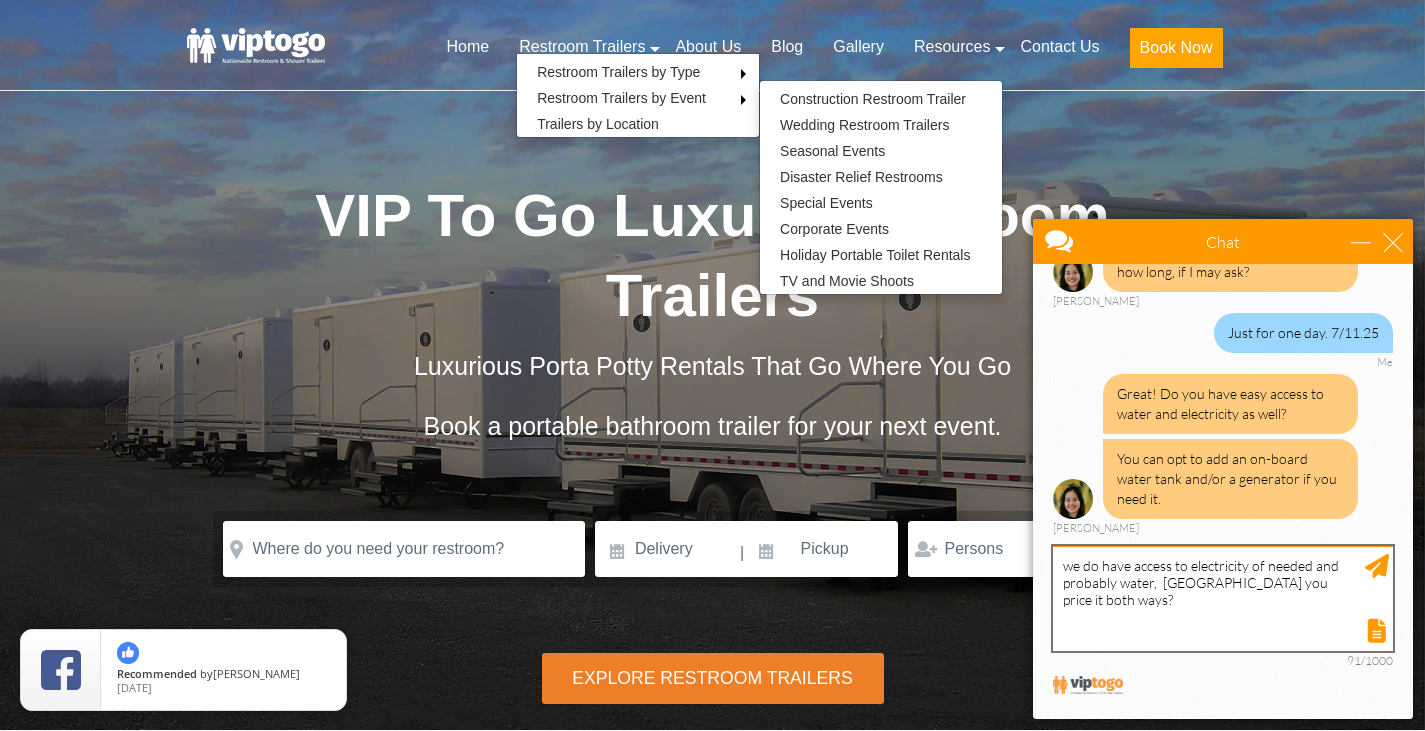 type on "we do have access to electricity of needed and probably water,  [GEOGRAPHIC_DATA] you price it both ways?" 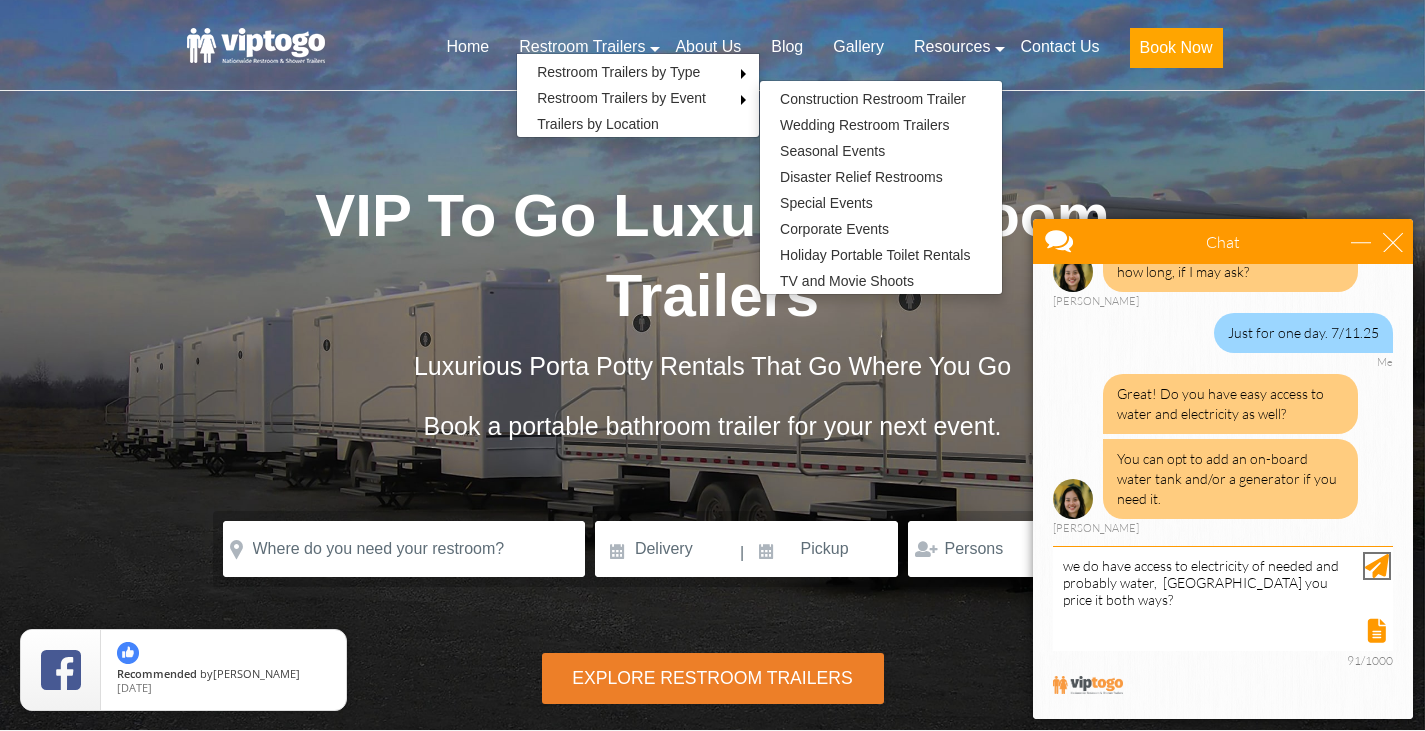 click at bounding box center (1377, 566) 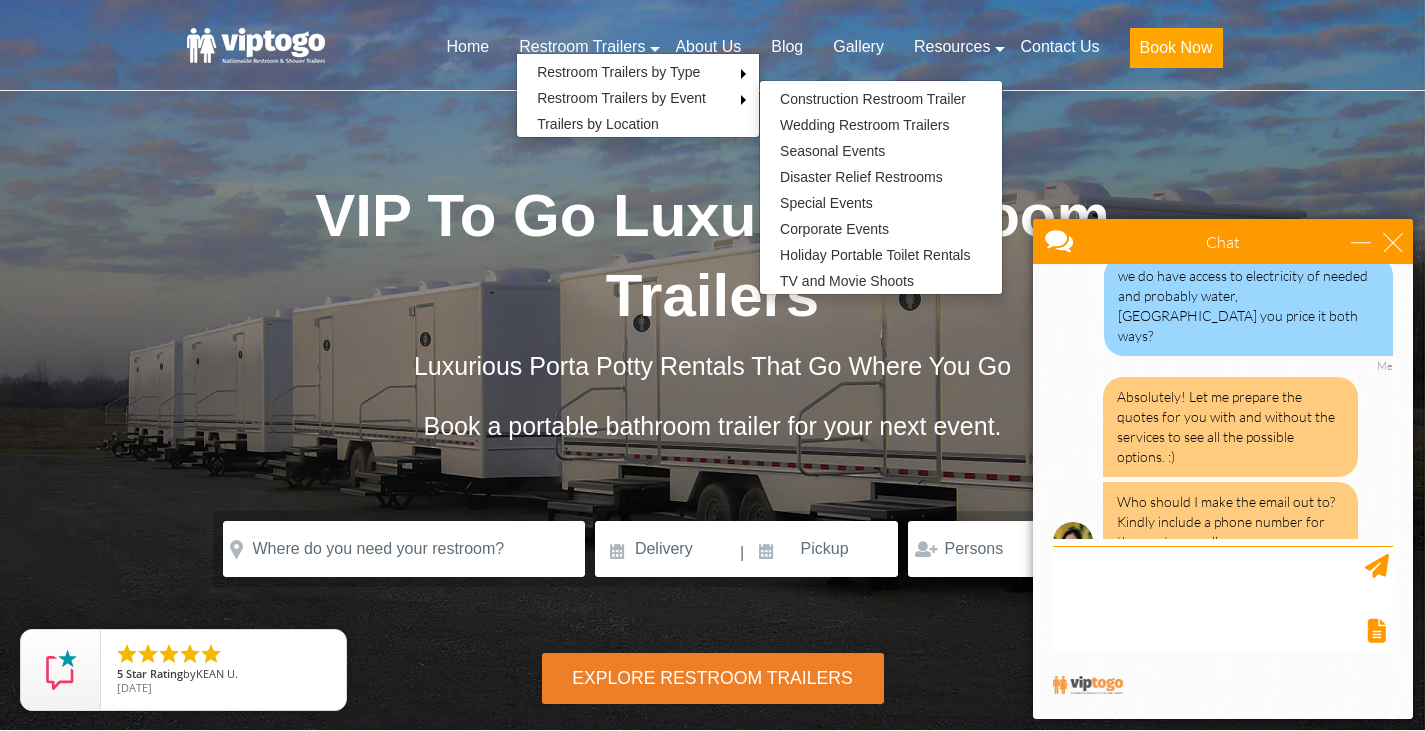 scroll, scrollTop: 1024, scrollLeft: 0, axis: vertical 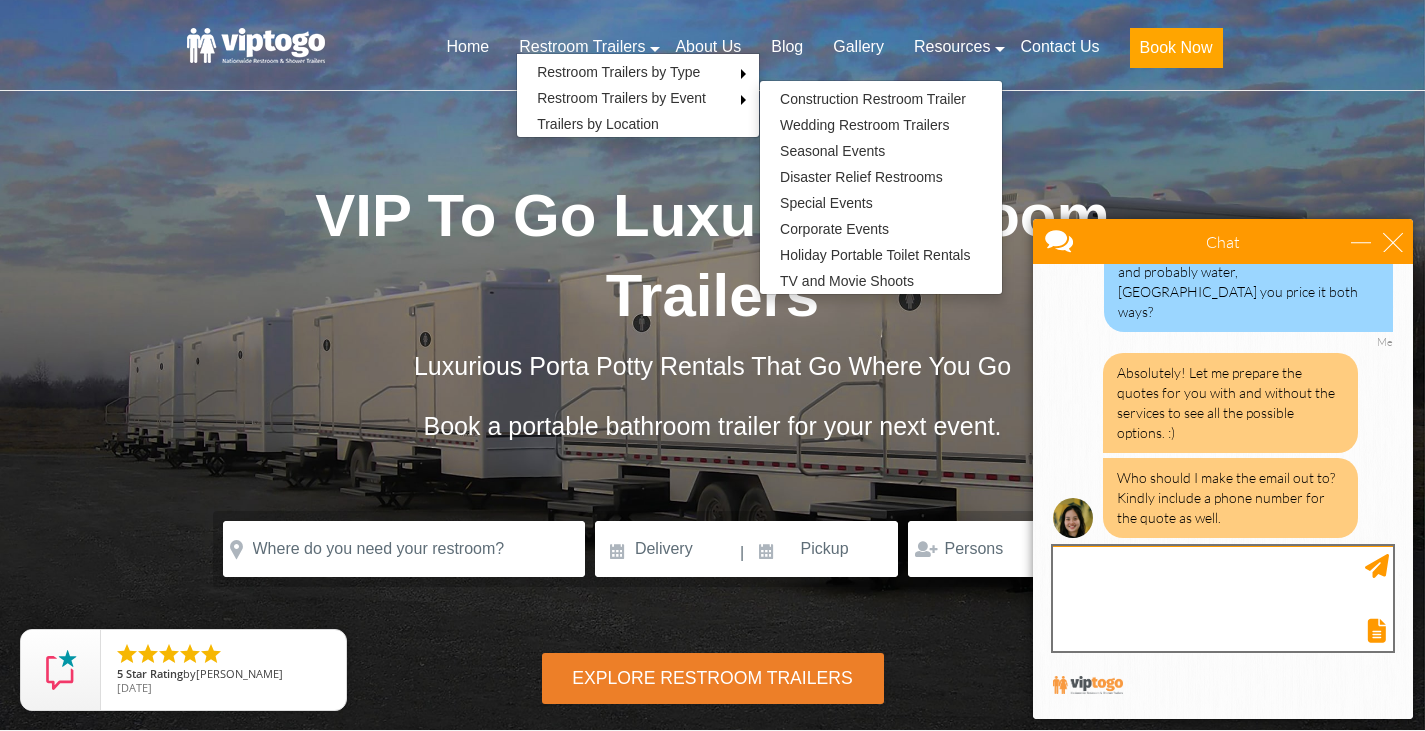 click at bounding box center [1223, 598] 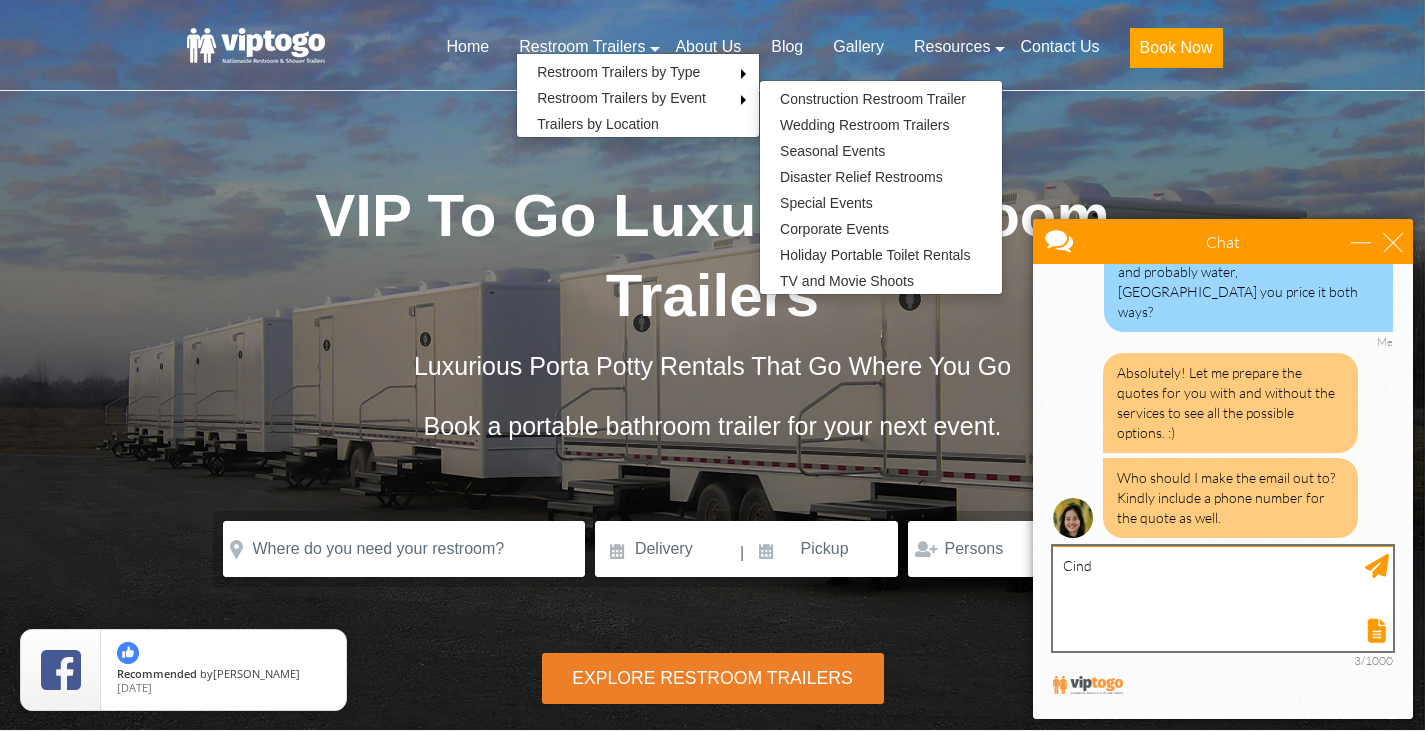 type on "[PERSON_NAME]" 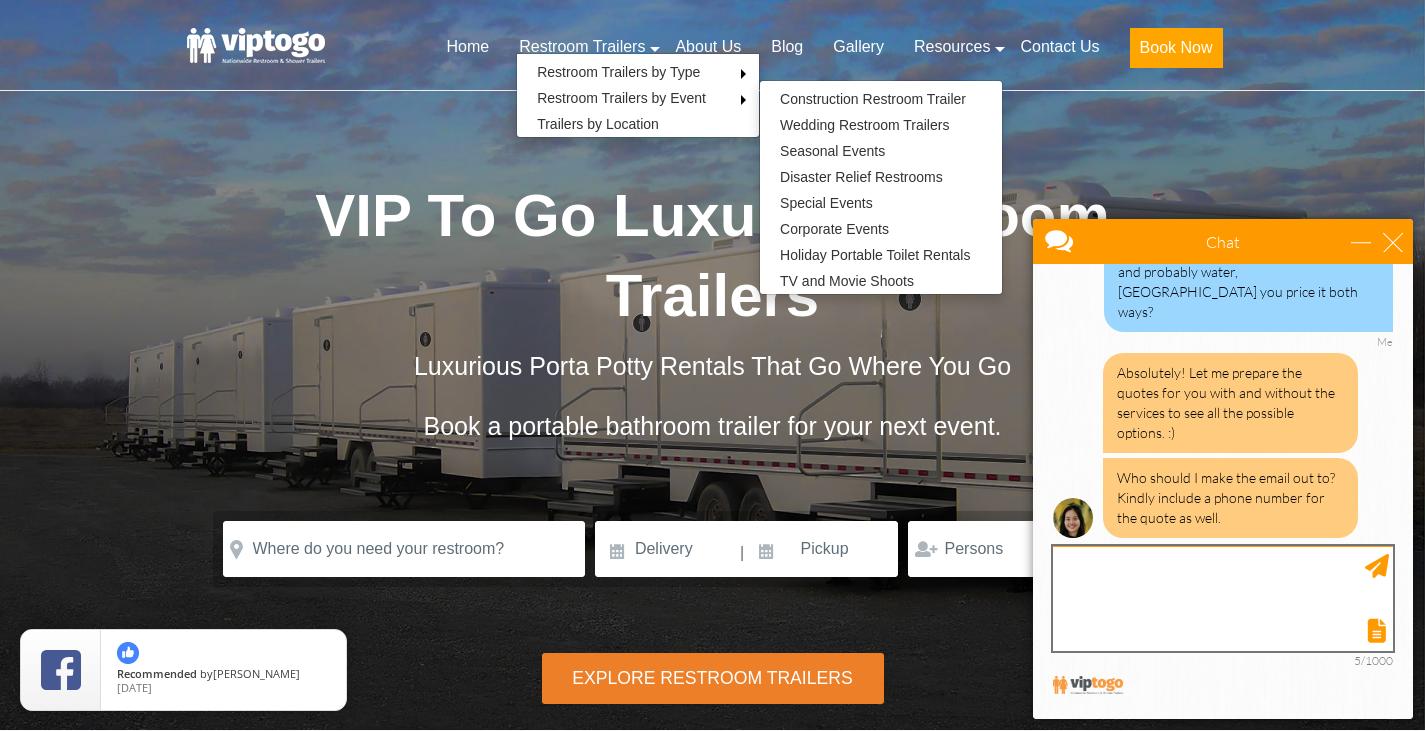 scroll, scrollTop: 1085, scrollLeft: 0, axis: vertical 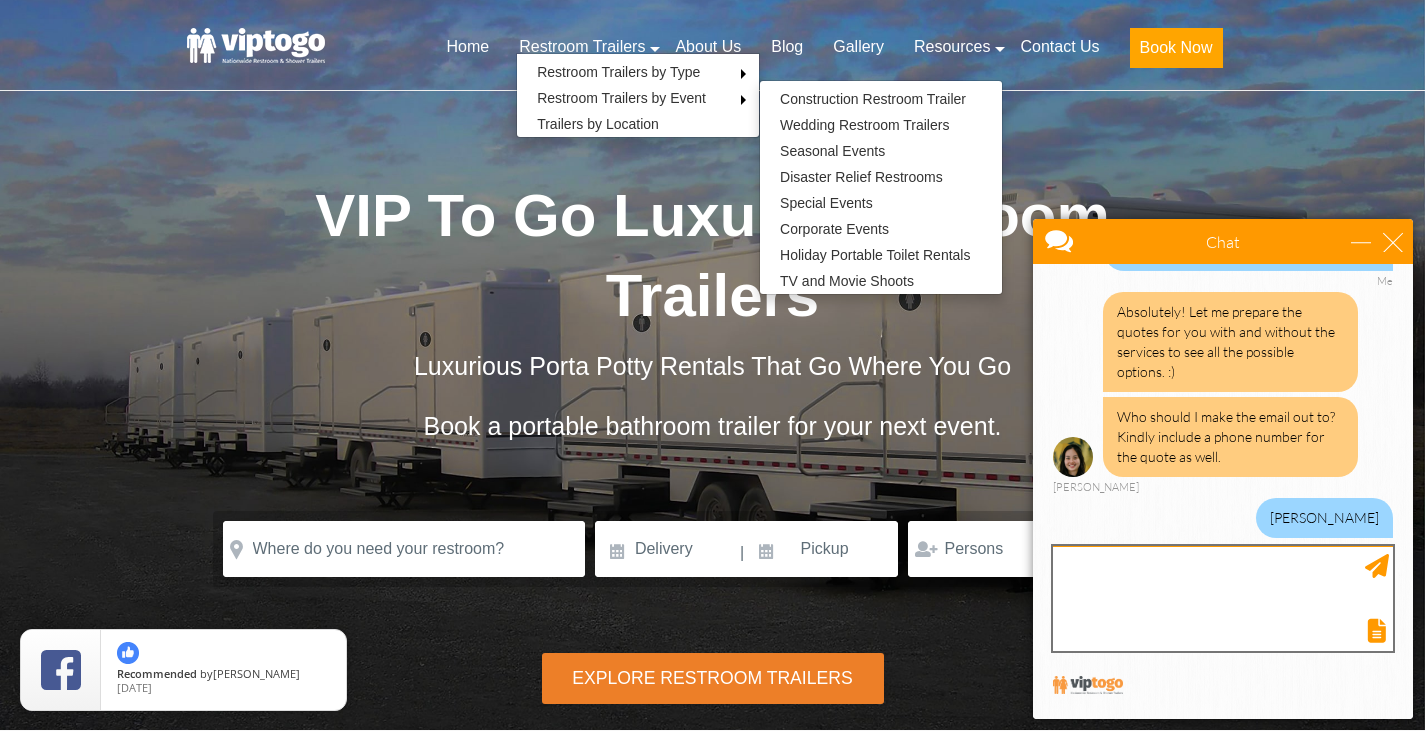 type on "8" 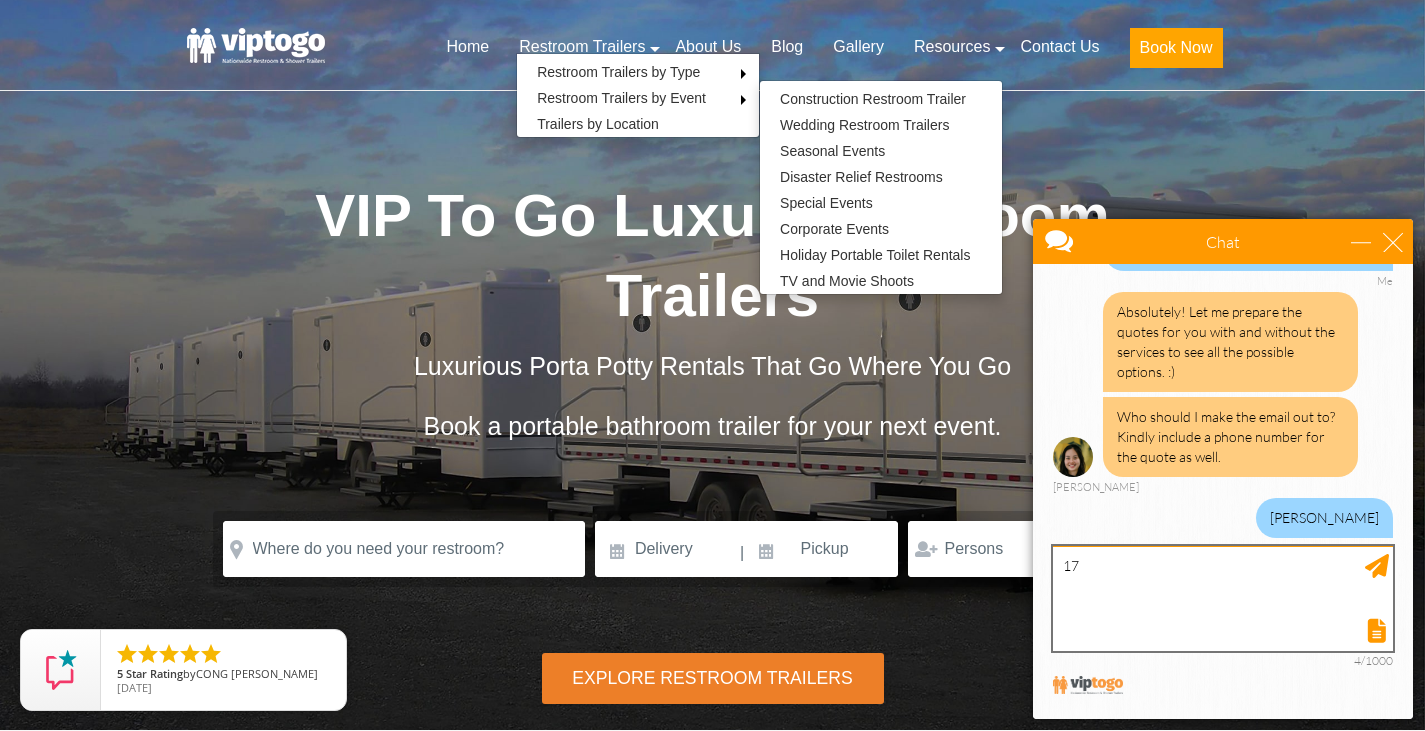 type on "1" 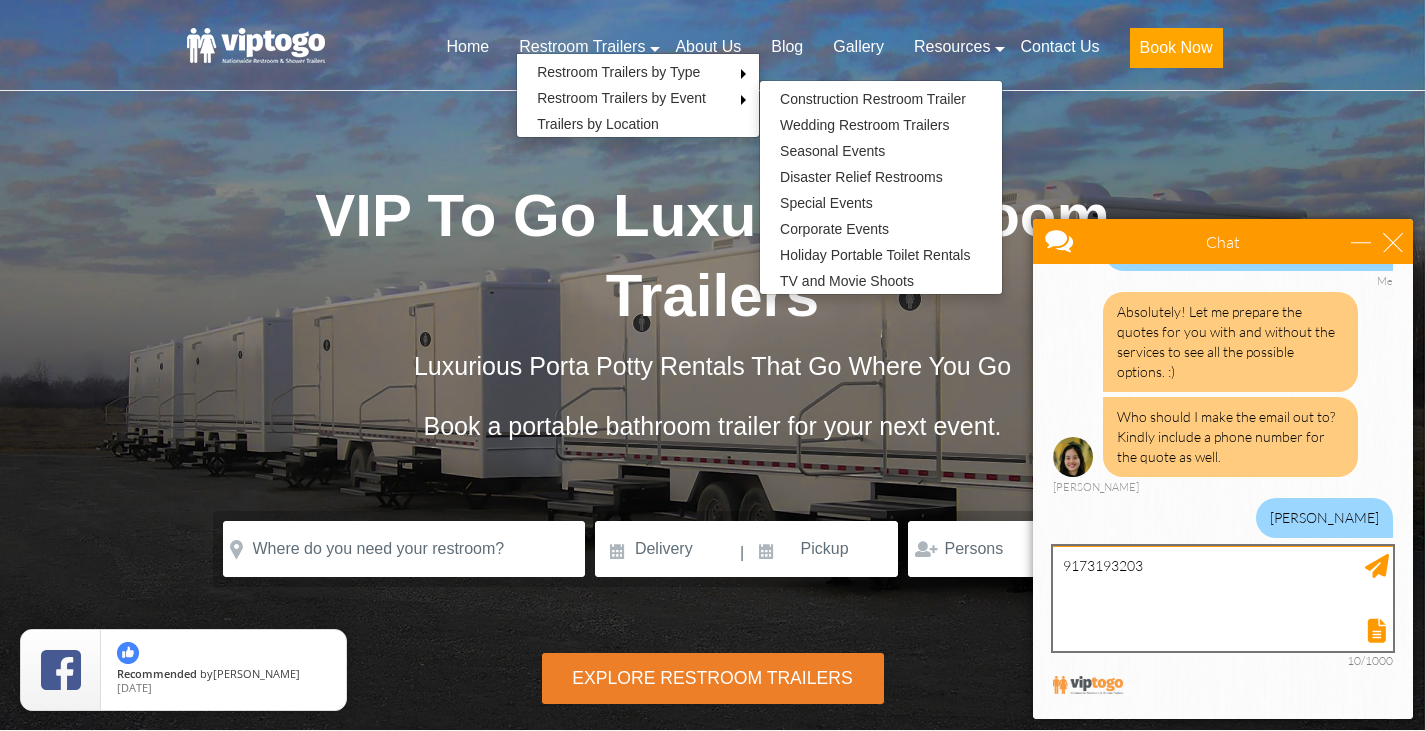 type on "9173193203" 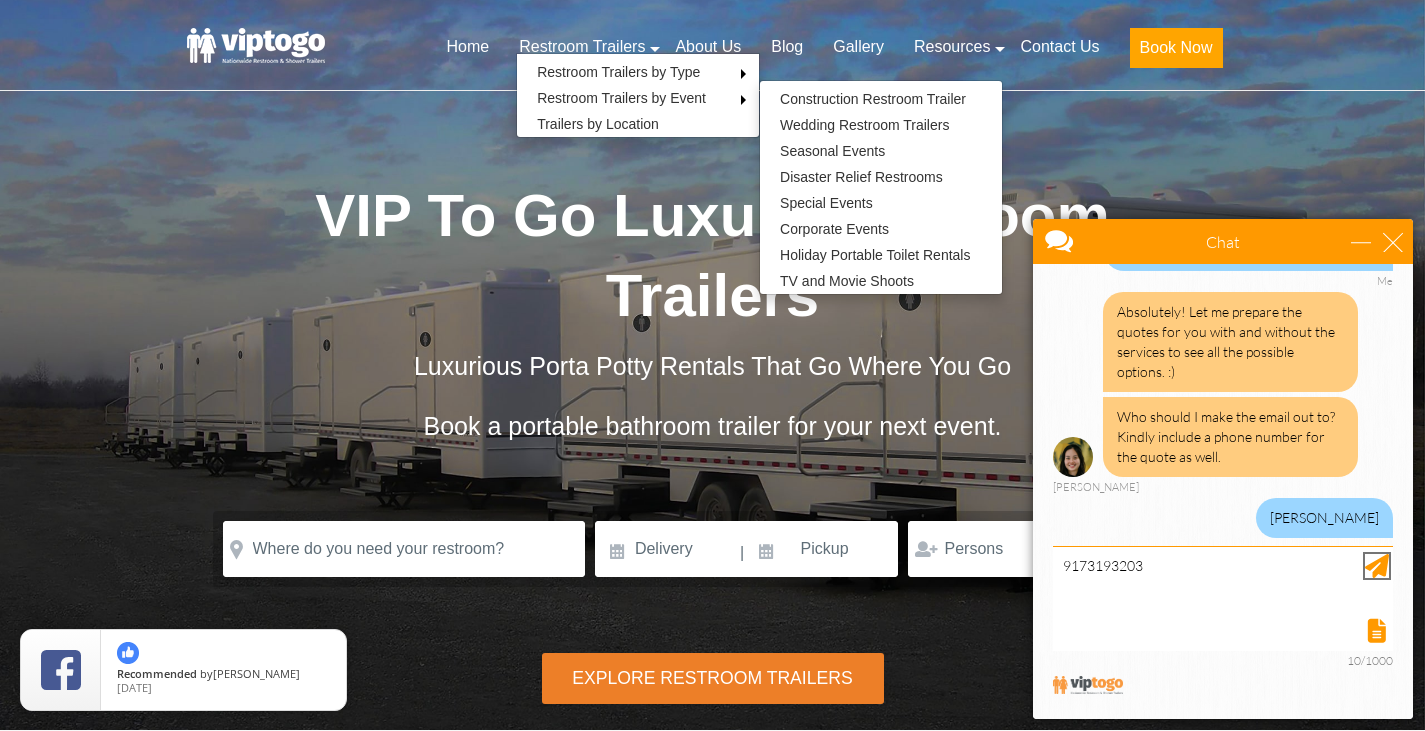 click at bounding box center (1377, 566) 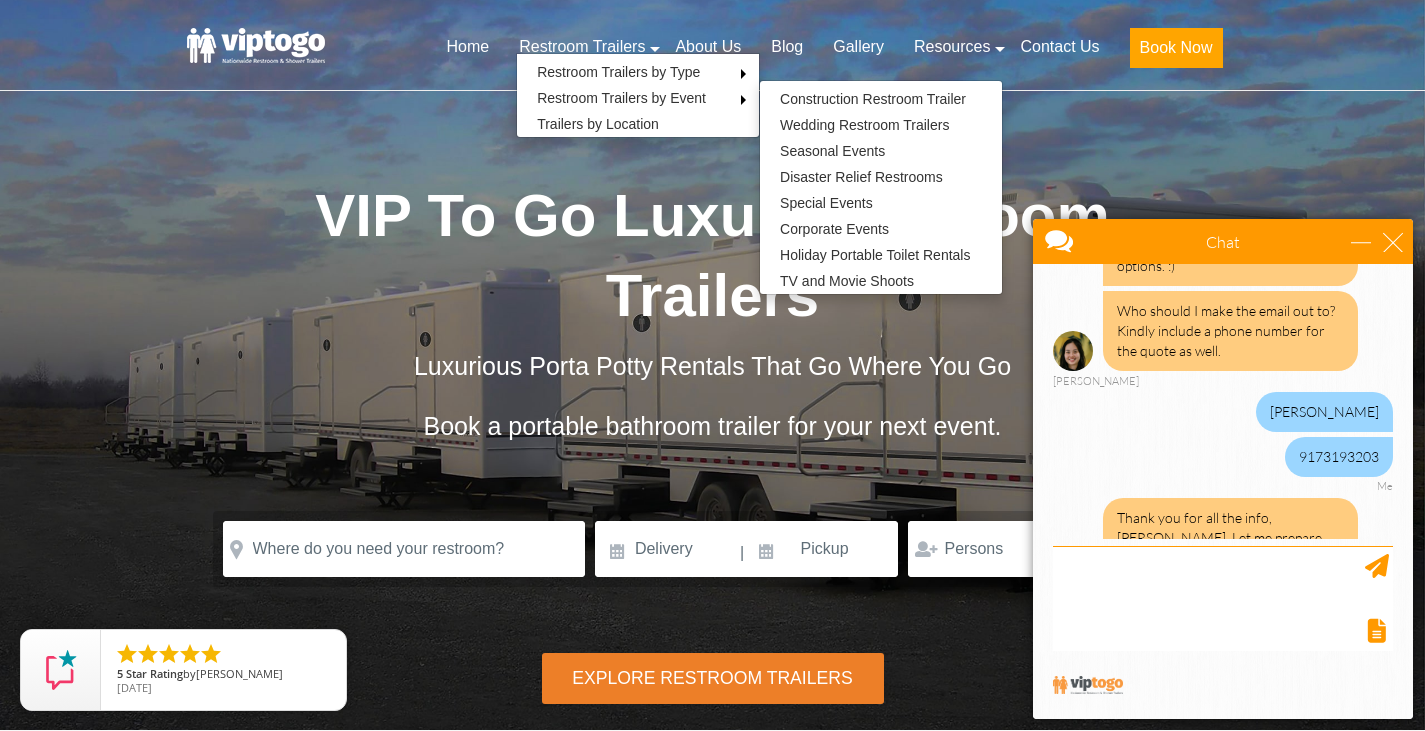scroll, scrollTop: 1231, scrollLeft: 0, axis: vertical 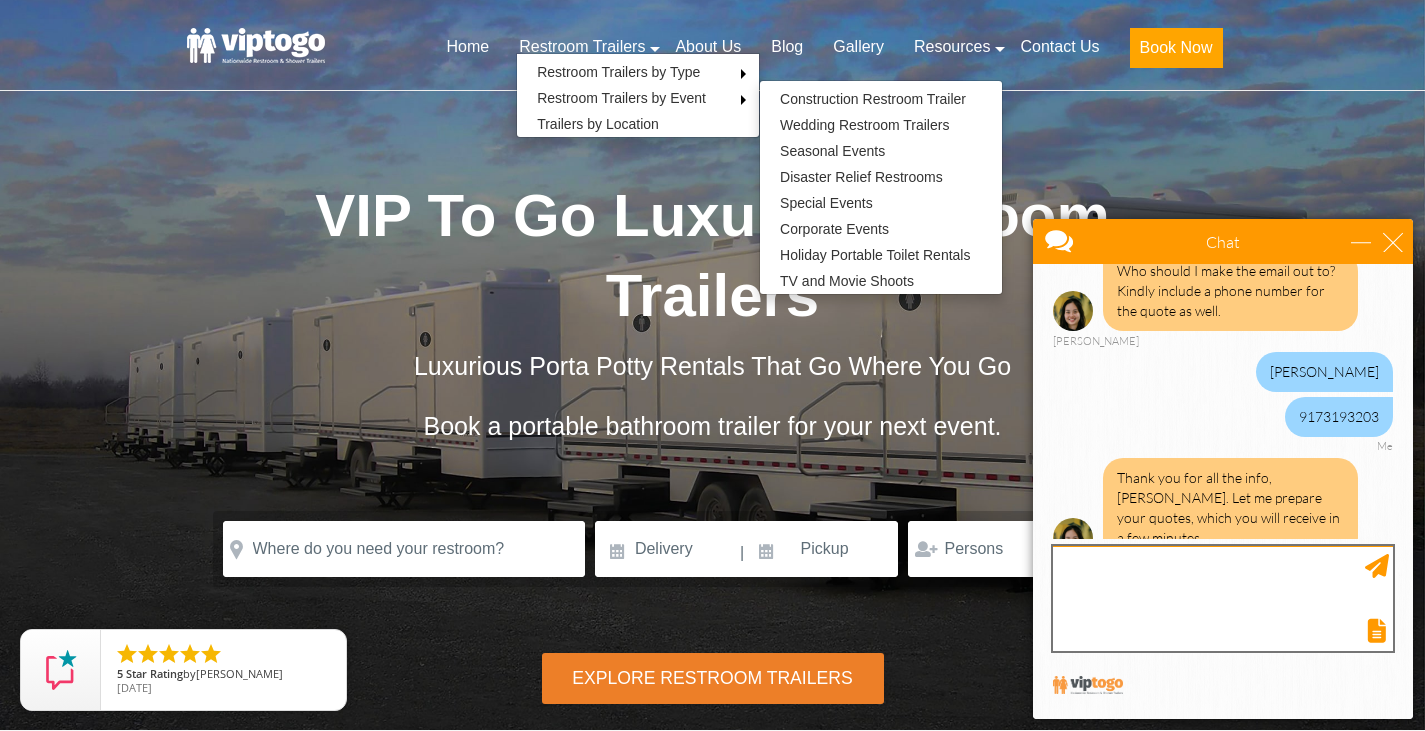 click at bounding box center (1223, 598) 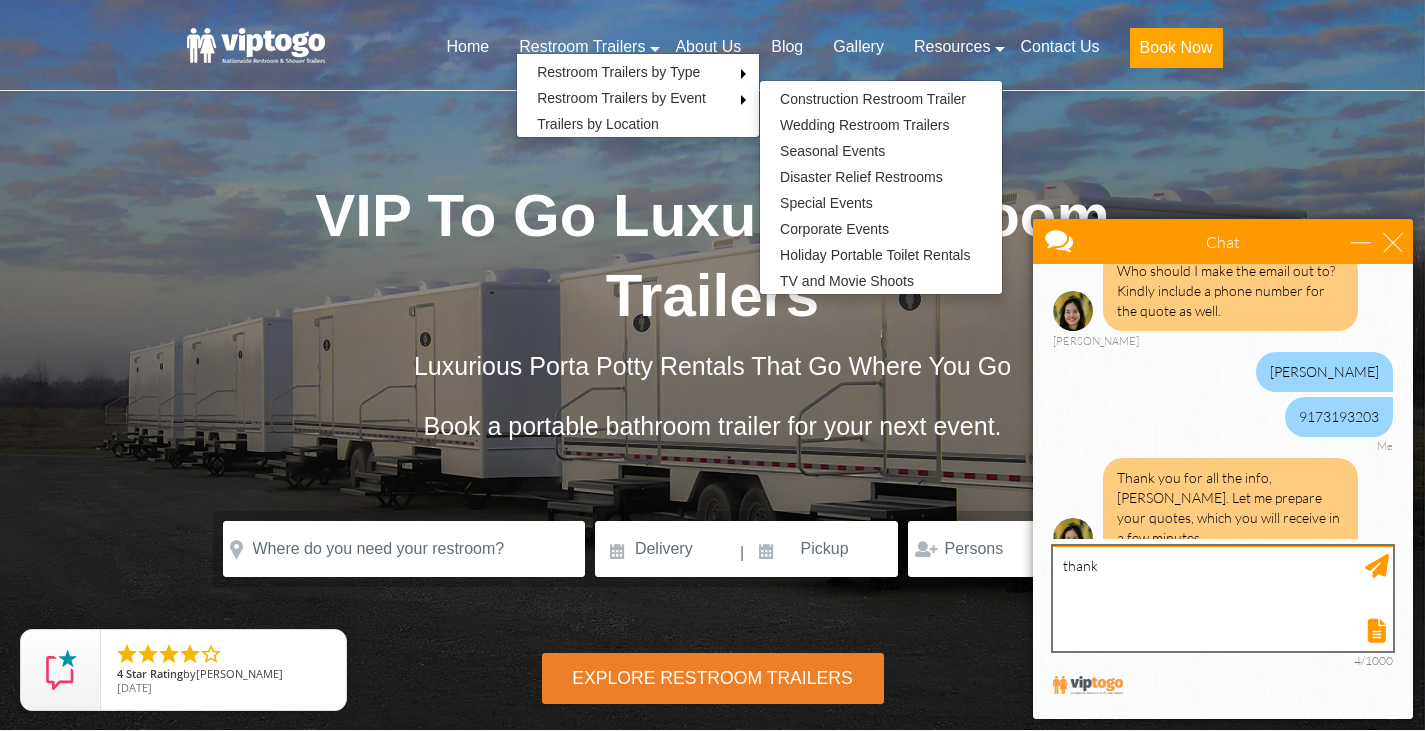 type on "thanks" 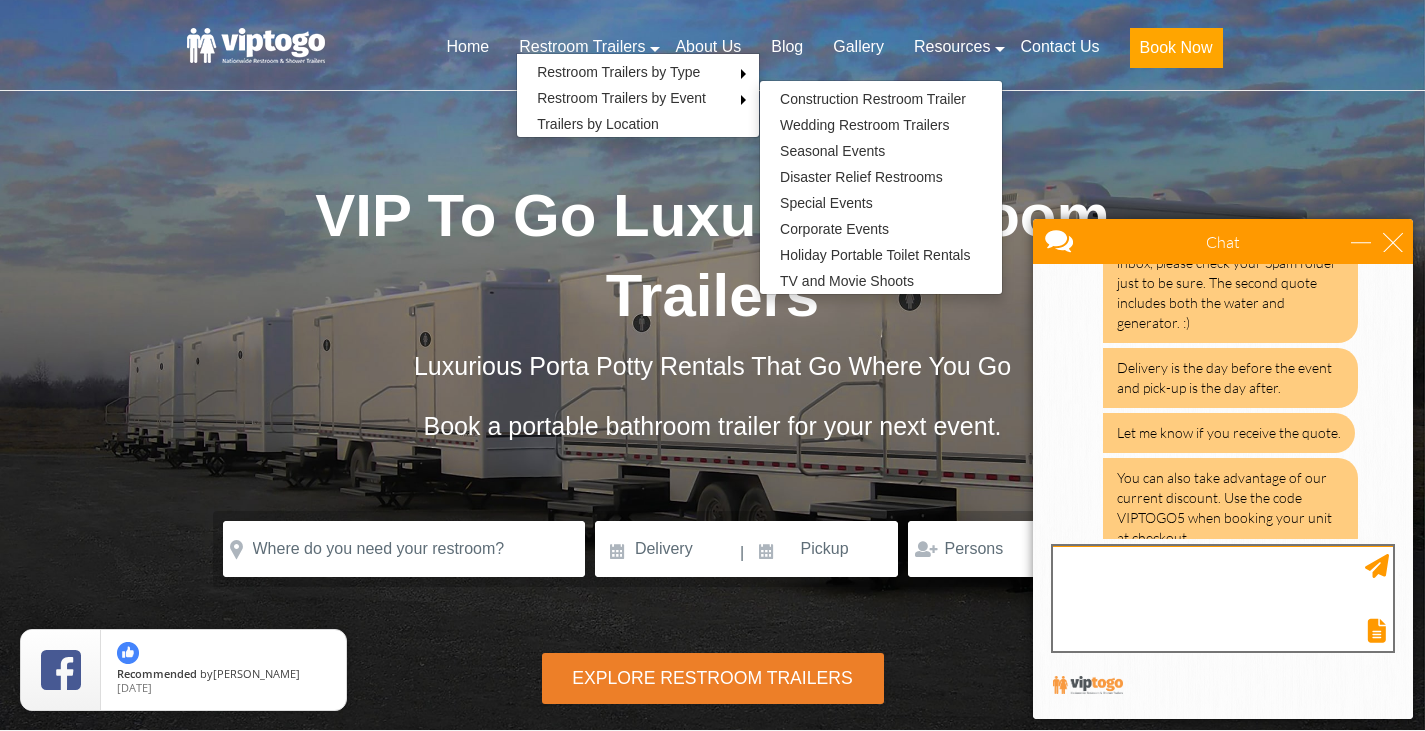 scroll, scrollTop: 1837, scrollLeft: 0, axis: vertical 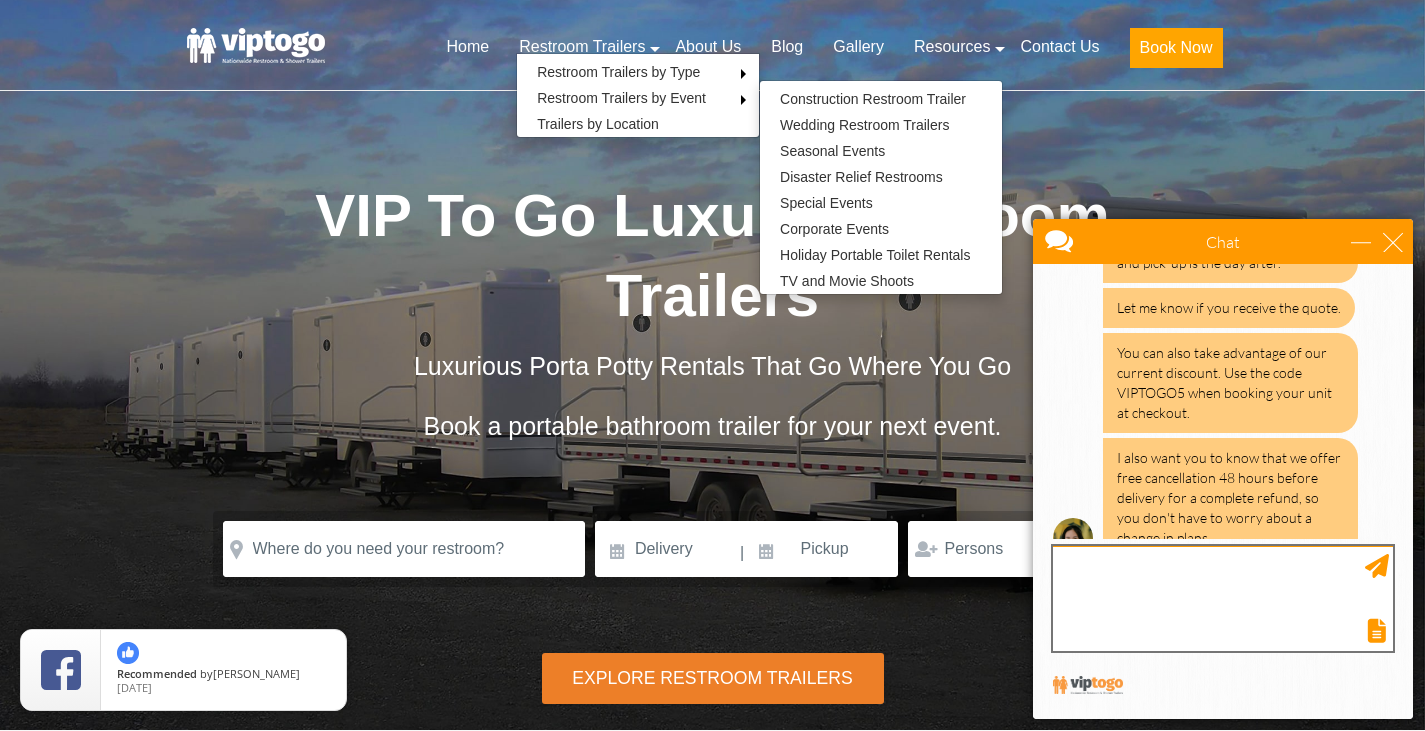 click at bounding box center [1223, 598] 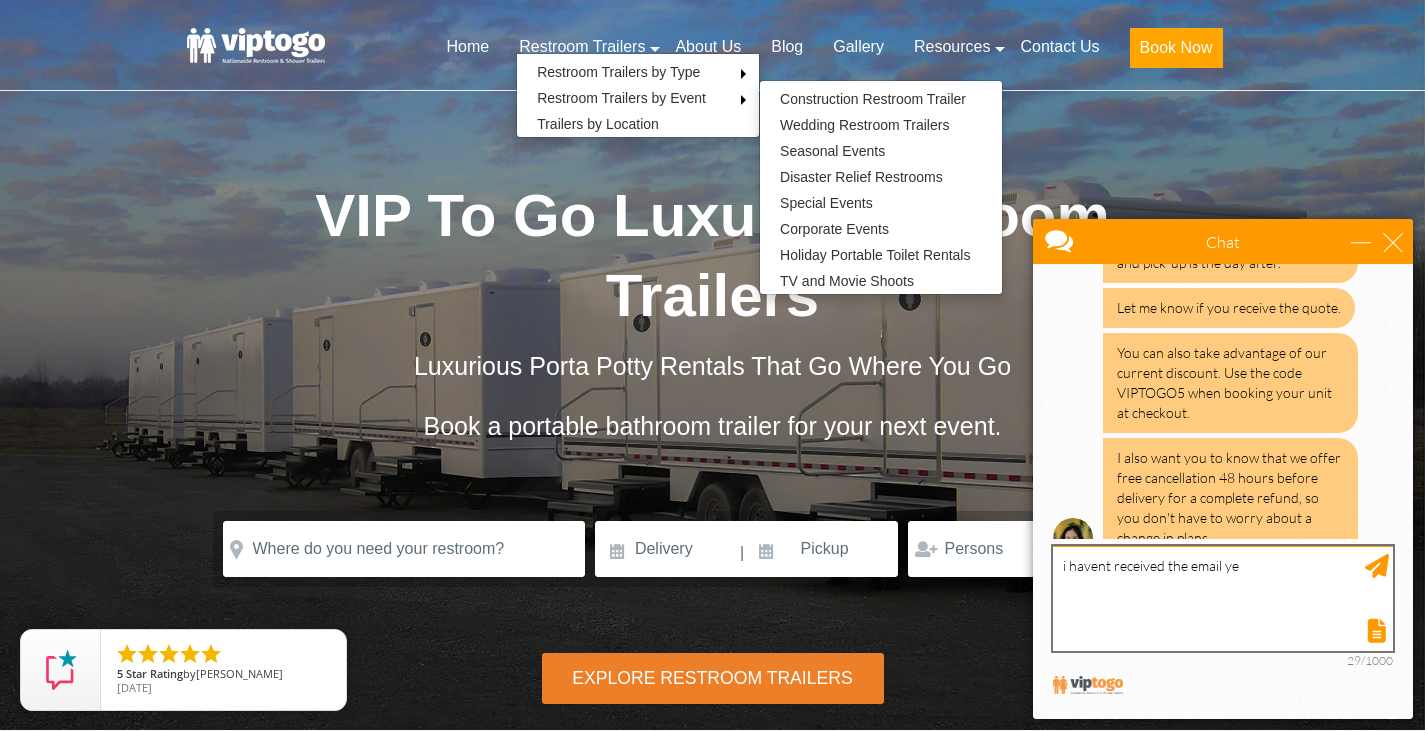 type on "i havent received the email yet" 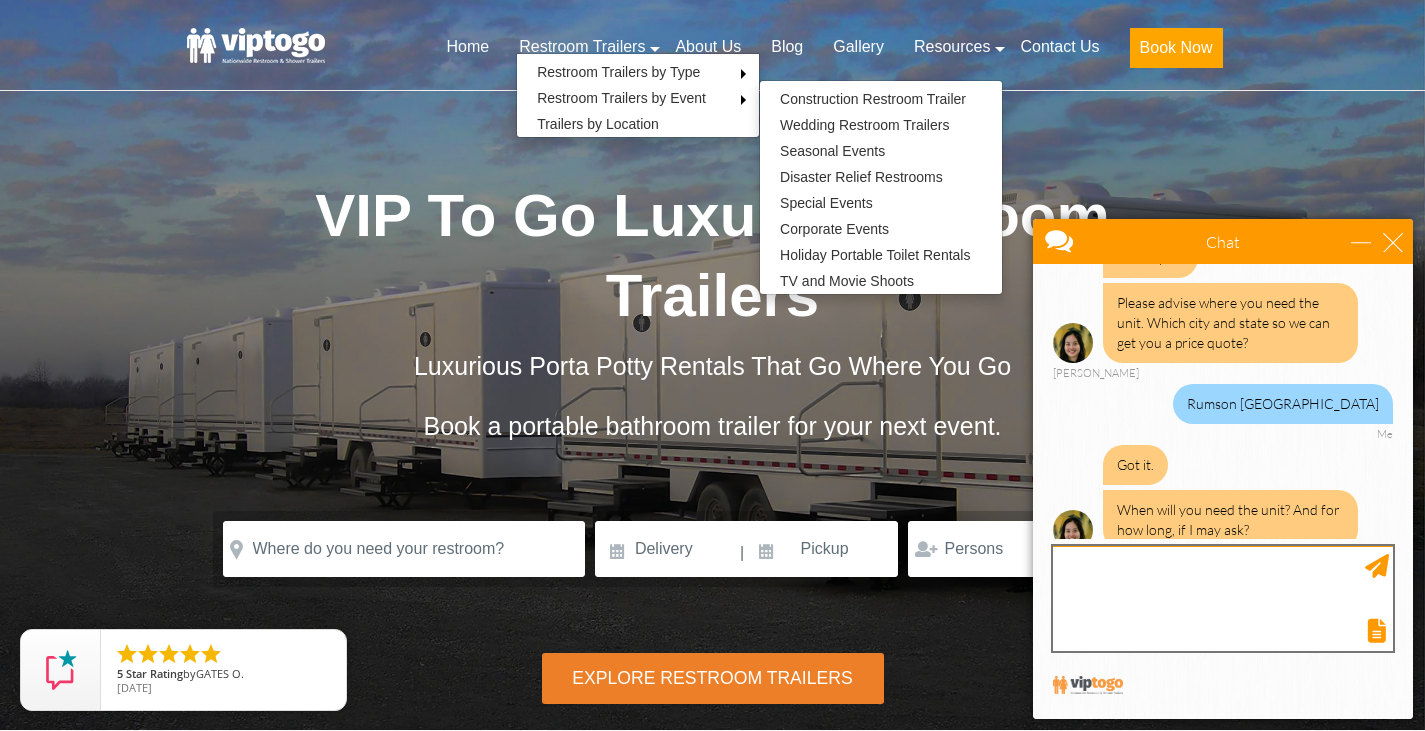 scroll, scrollTop: 2039, scrollLeft: 0, axis: vertical 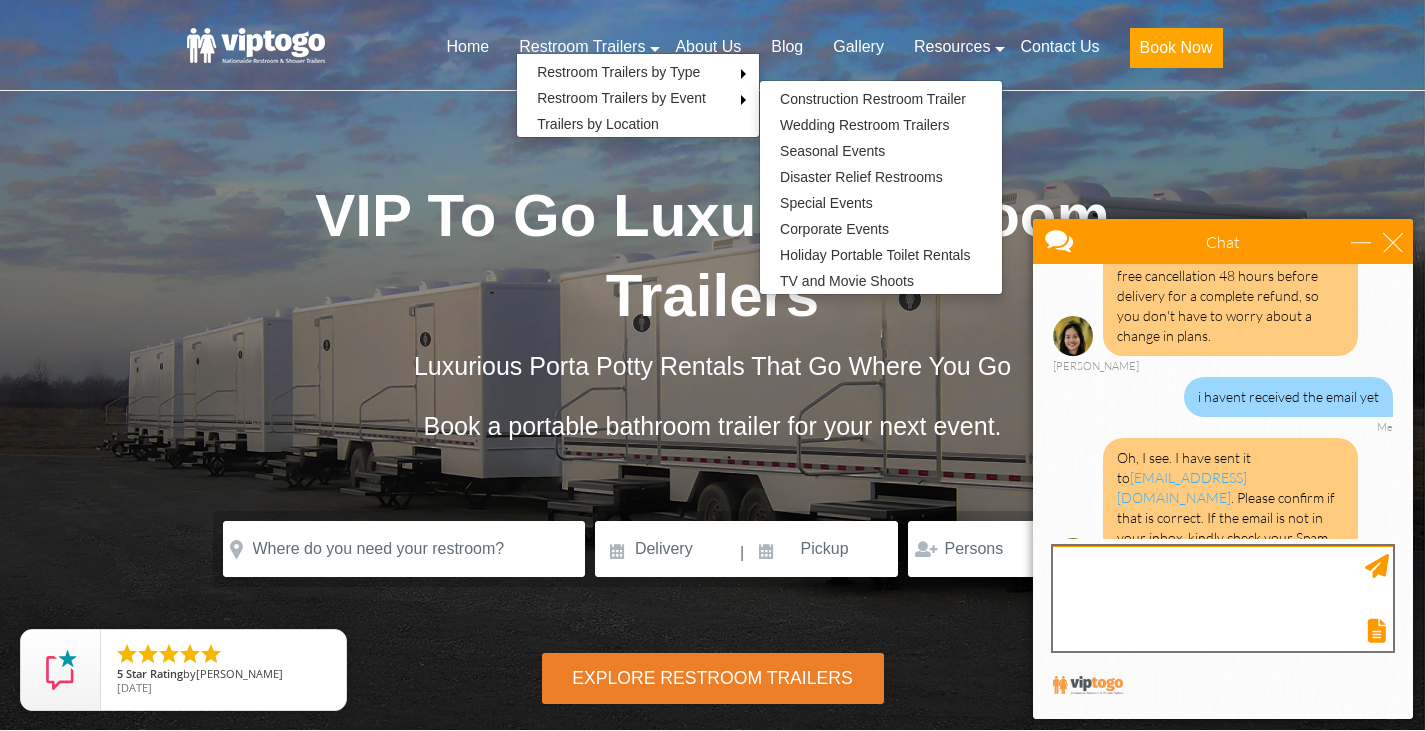 click at bounding box center (1223, 598) 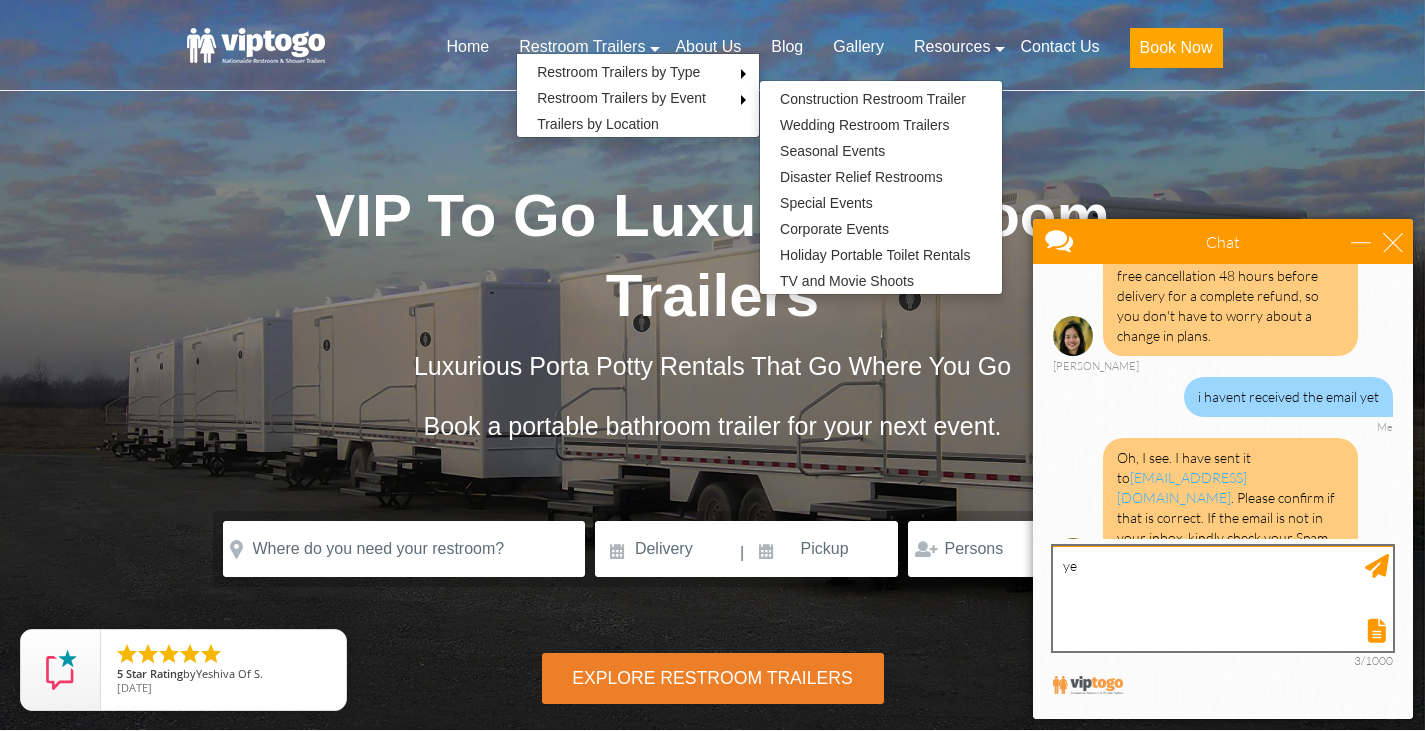 type on "y" 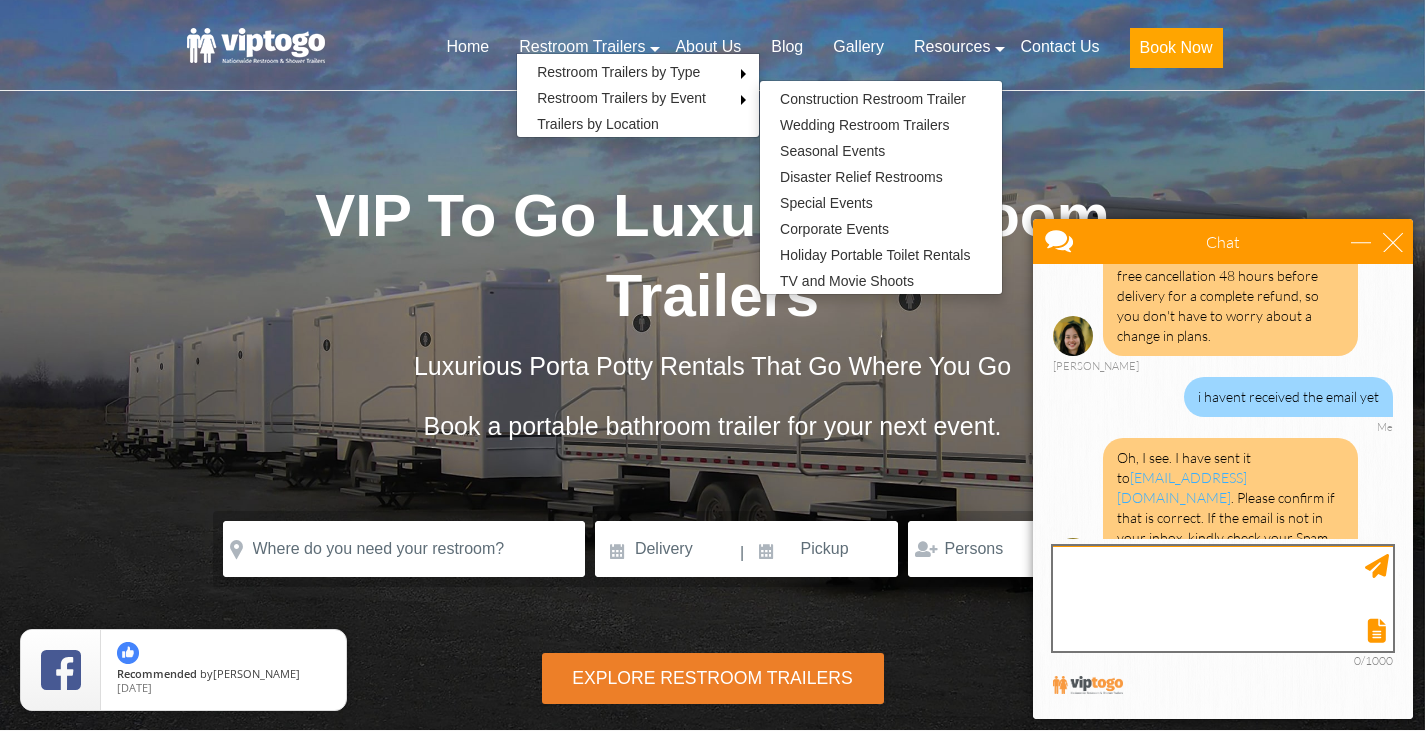 type on "v" 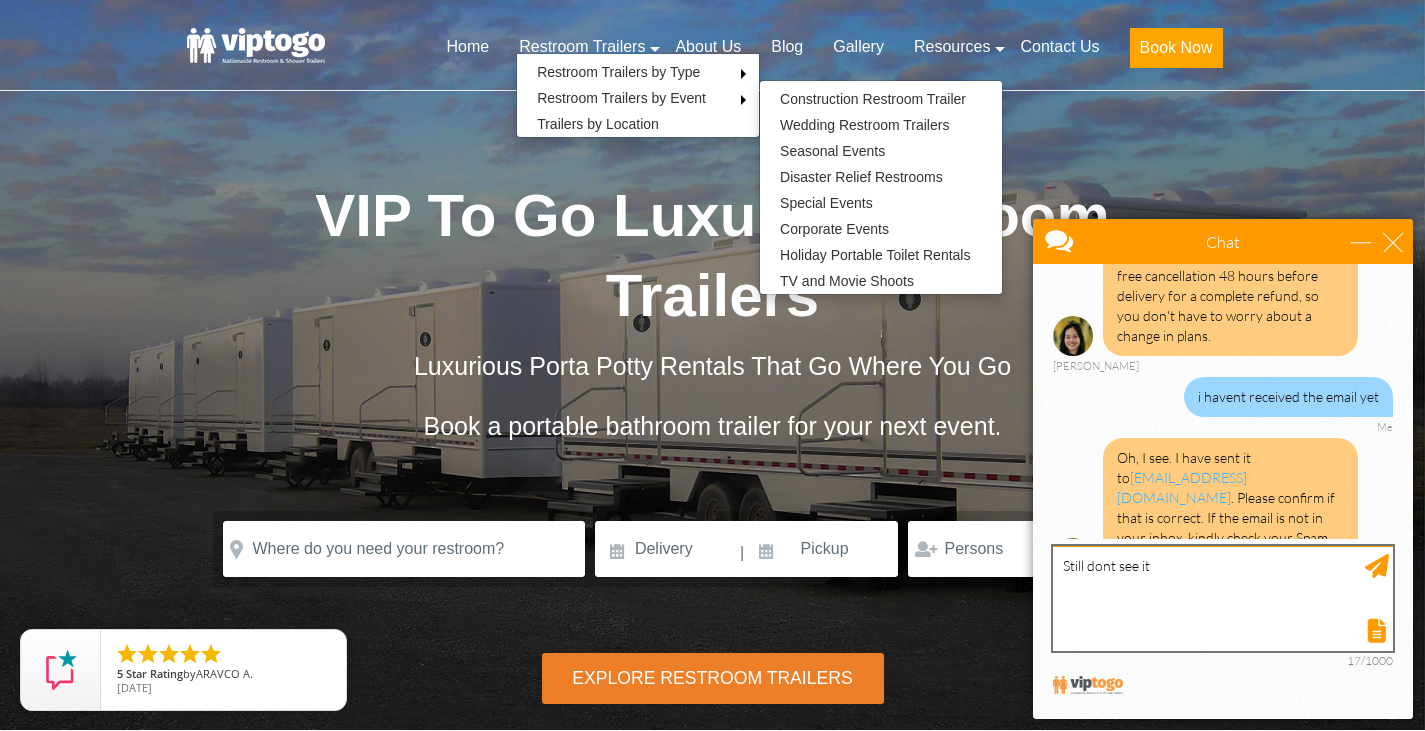 type on "Still dont see it" 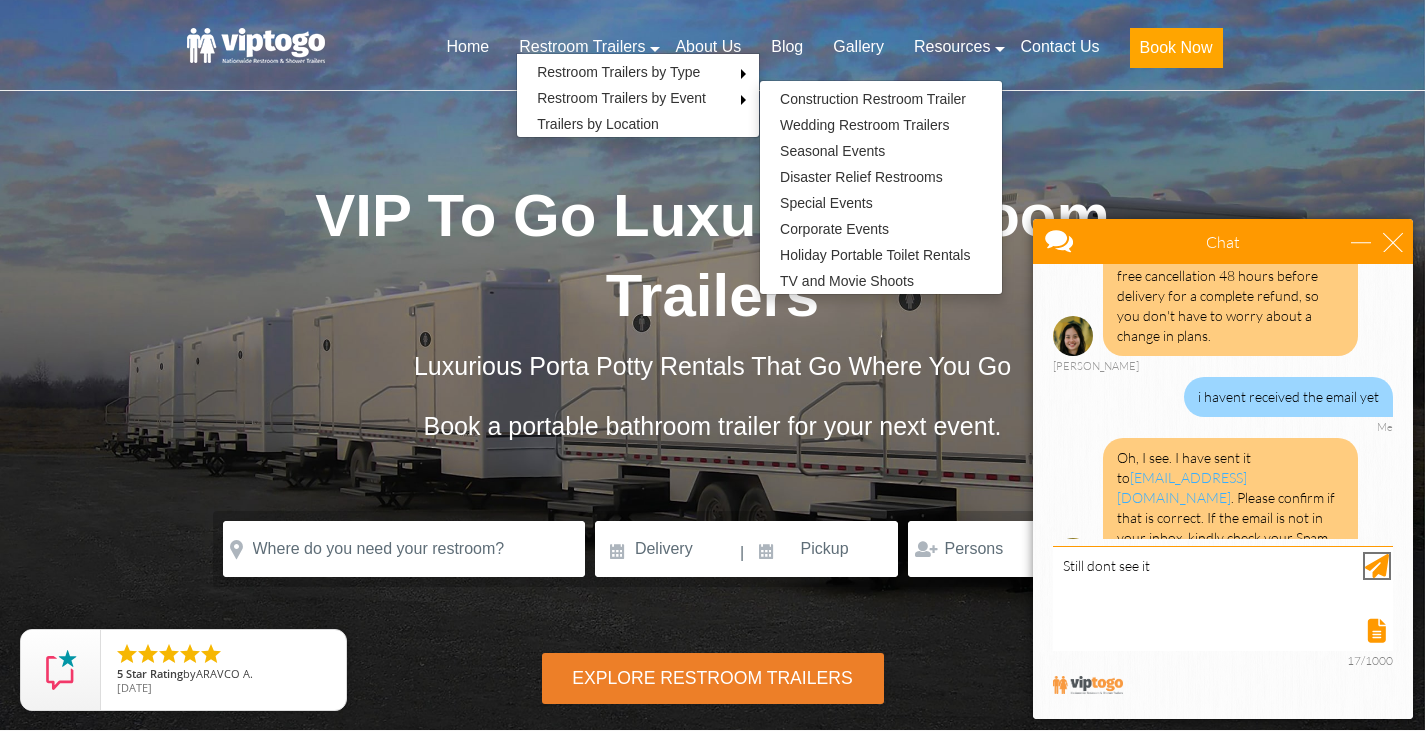 click at bounding box center [1377, 566] 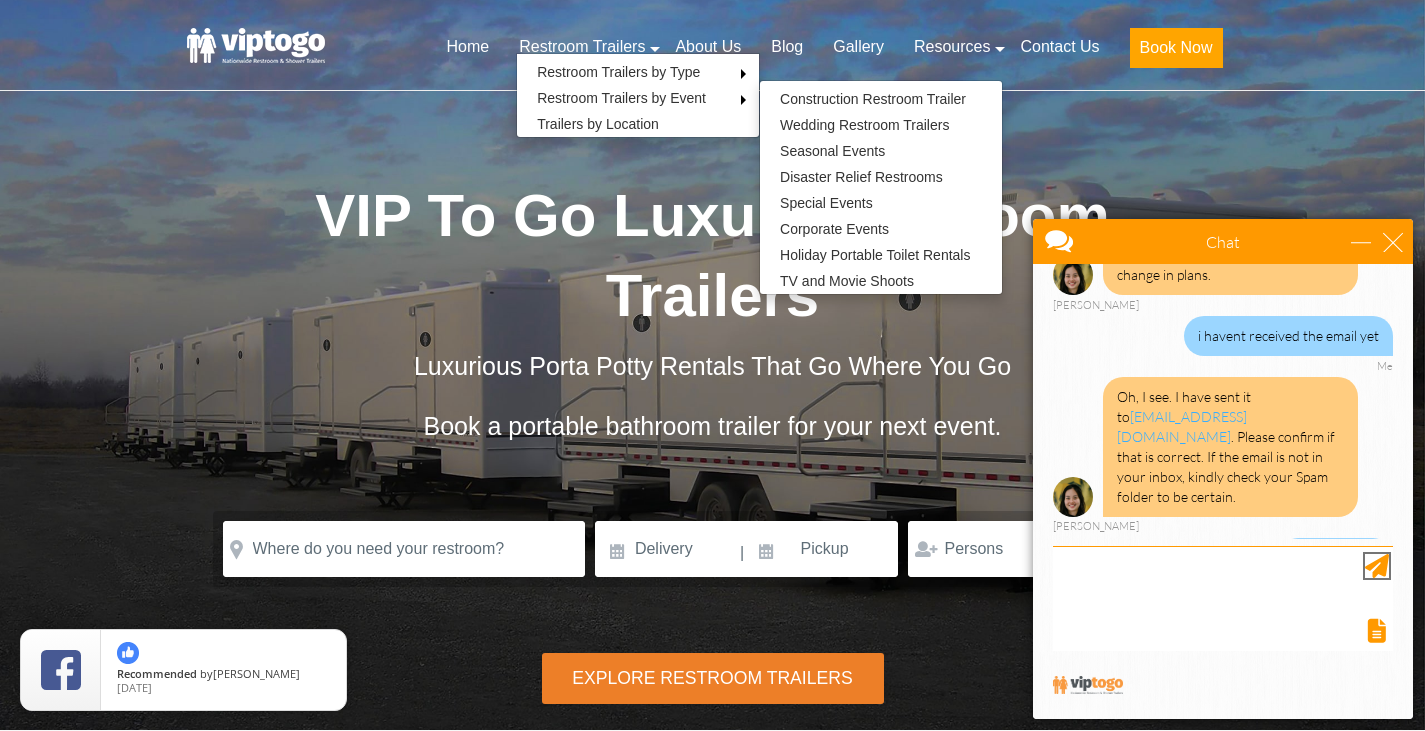 scroll, scrollTop: 2160, scrollLeft: 0, axis: vertical 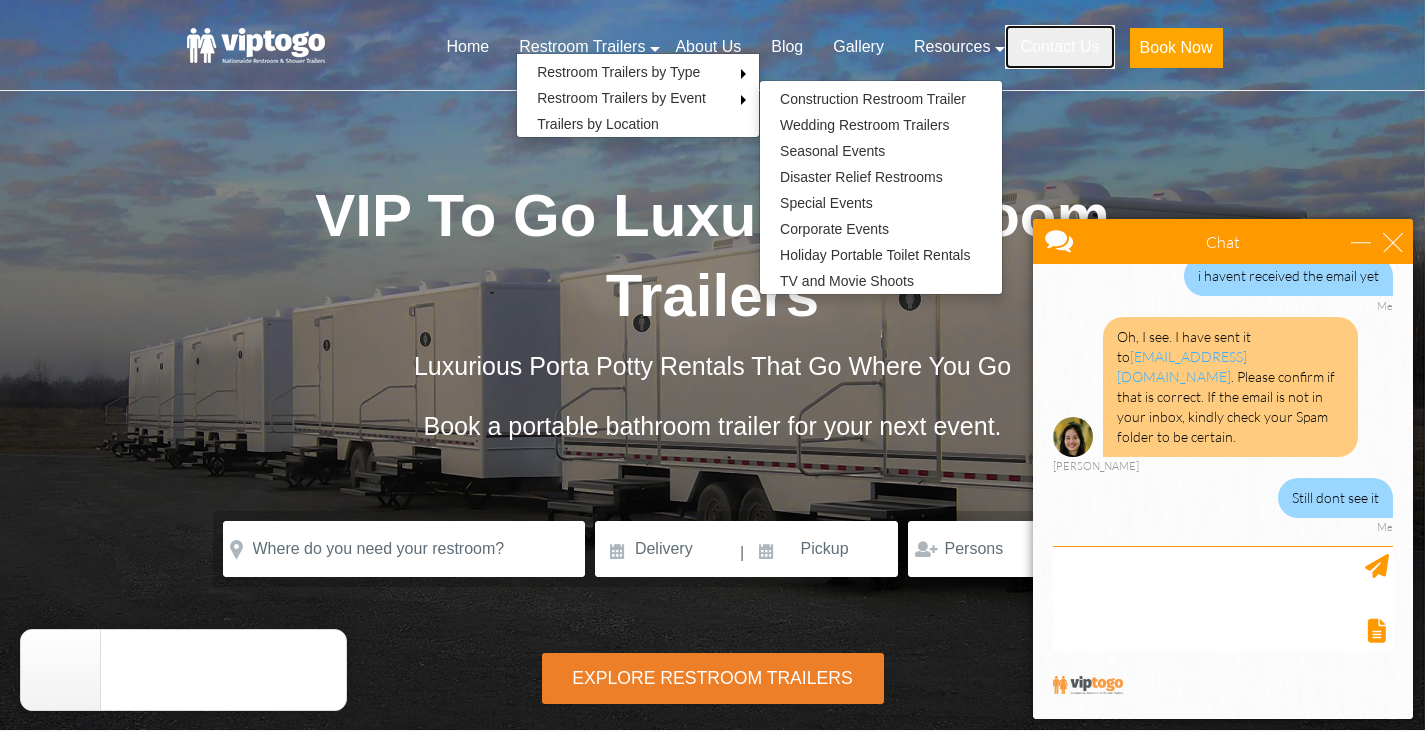 click on "Contact Us" at bounding box center (1059, 47) 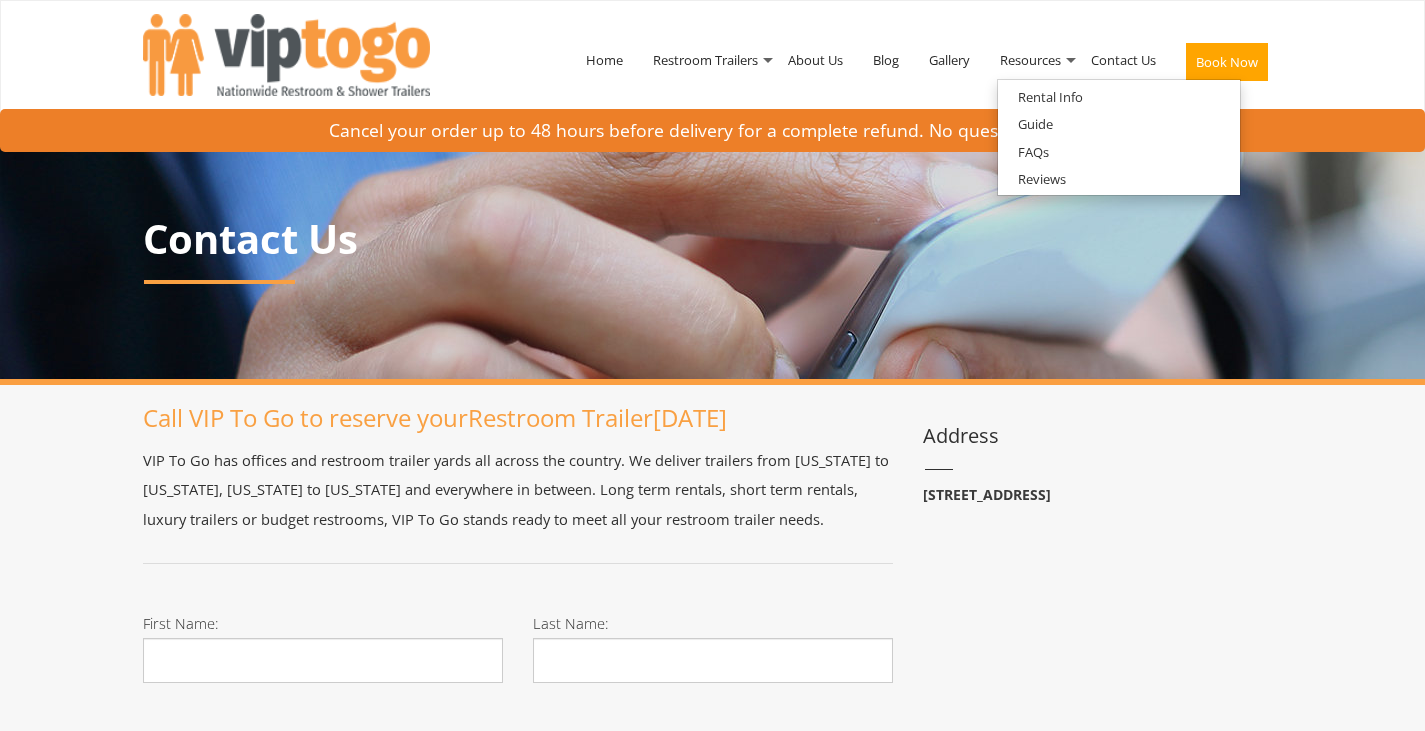 scroll, scrollTop: 0, scrollLeft: 0, axis: both 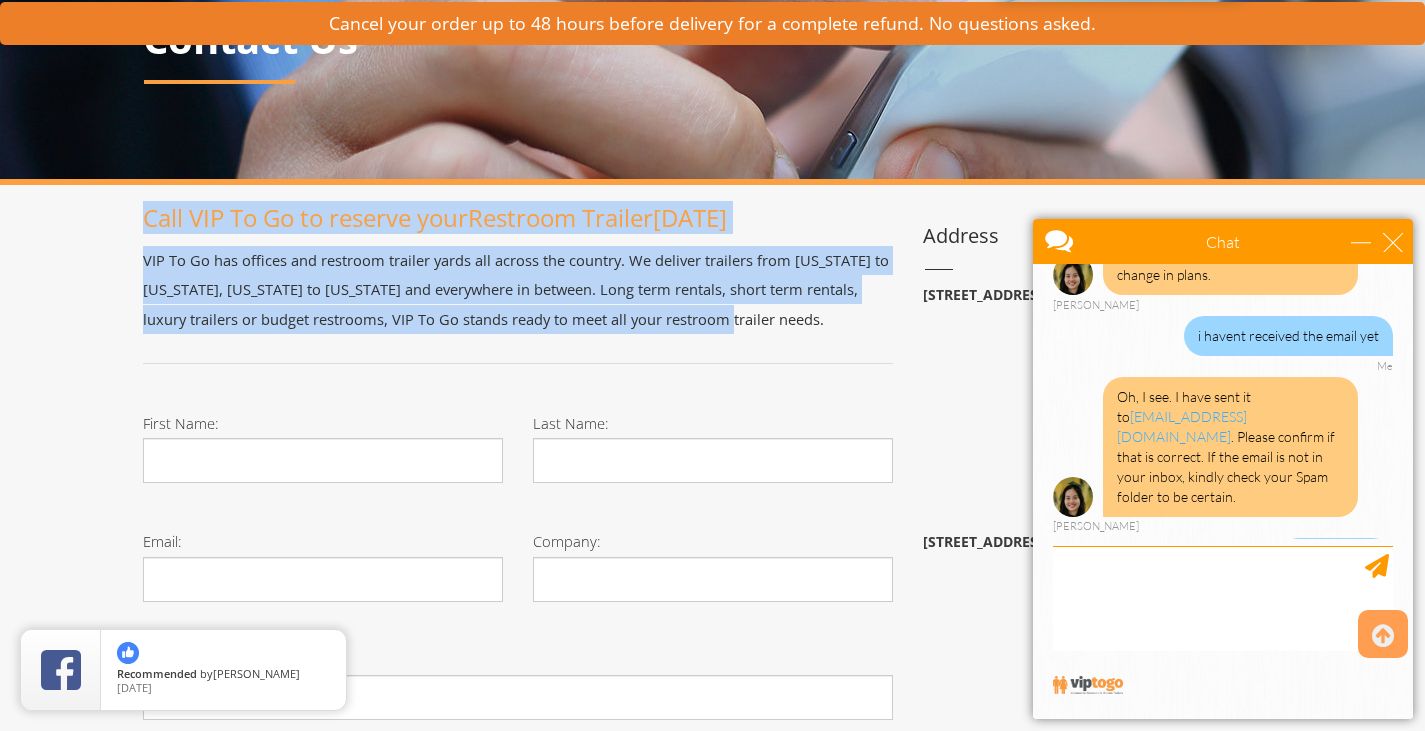drag, startPoint x: 119, startPoint y: 220, endPoint x: 768, endPoint y: 333, distance: 658.764 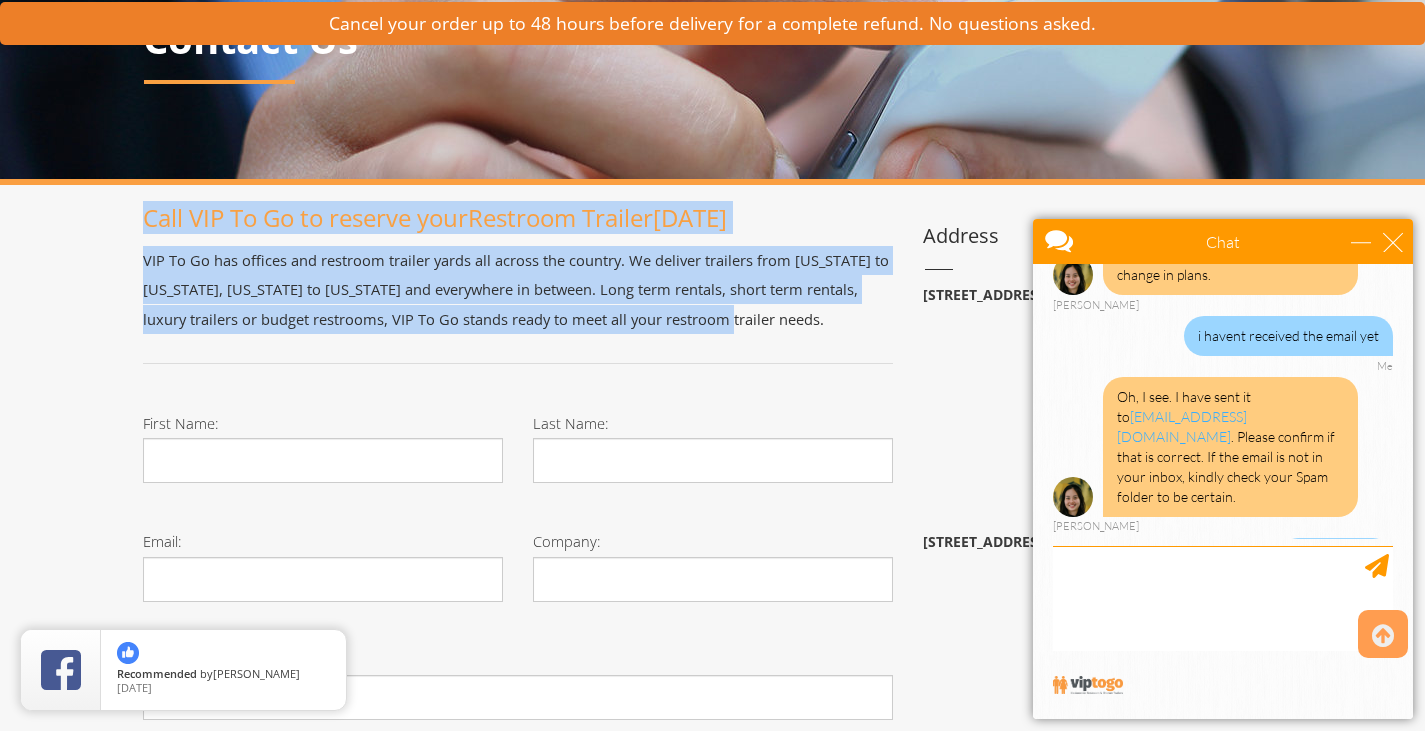 copy on "Call VIP To Go to reserve your  Restroom Trailer  today
VIP To Go has offices and restroom trailer yards all across the country. We deliver trailers from Maine to Florida, Texas to Washington and everywhere in between. Long term rentals, short term rentals, luxury trailers or budget restrooms, VIP To Go stands ready to meet all your restroom trailer needs" 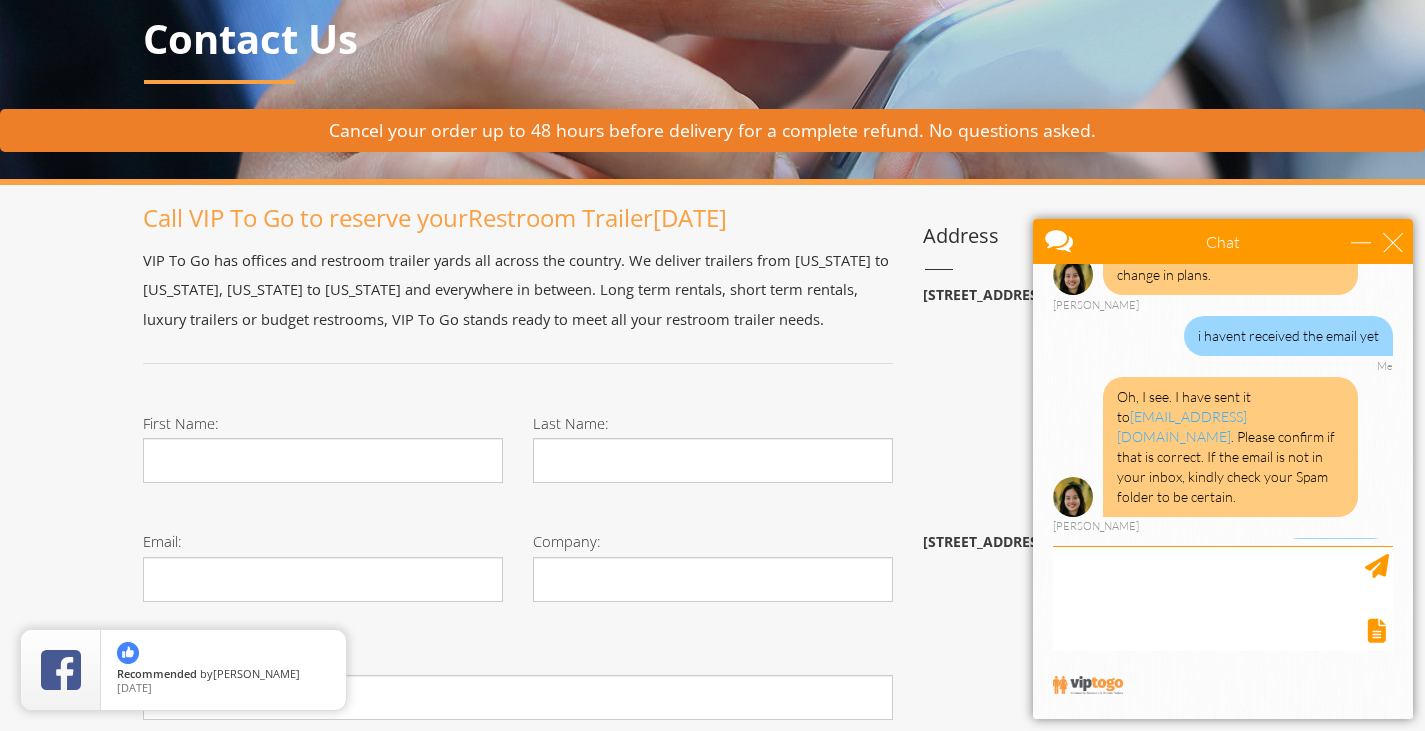 scroll, scrollTop: 0, scrollLeft: 0, axis: both 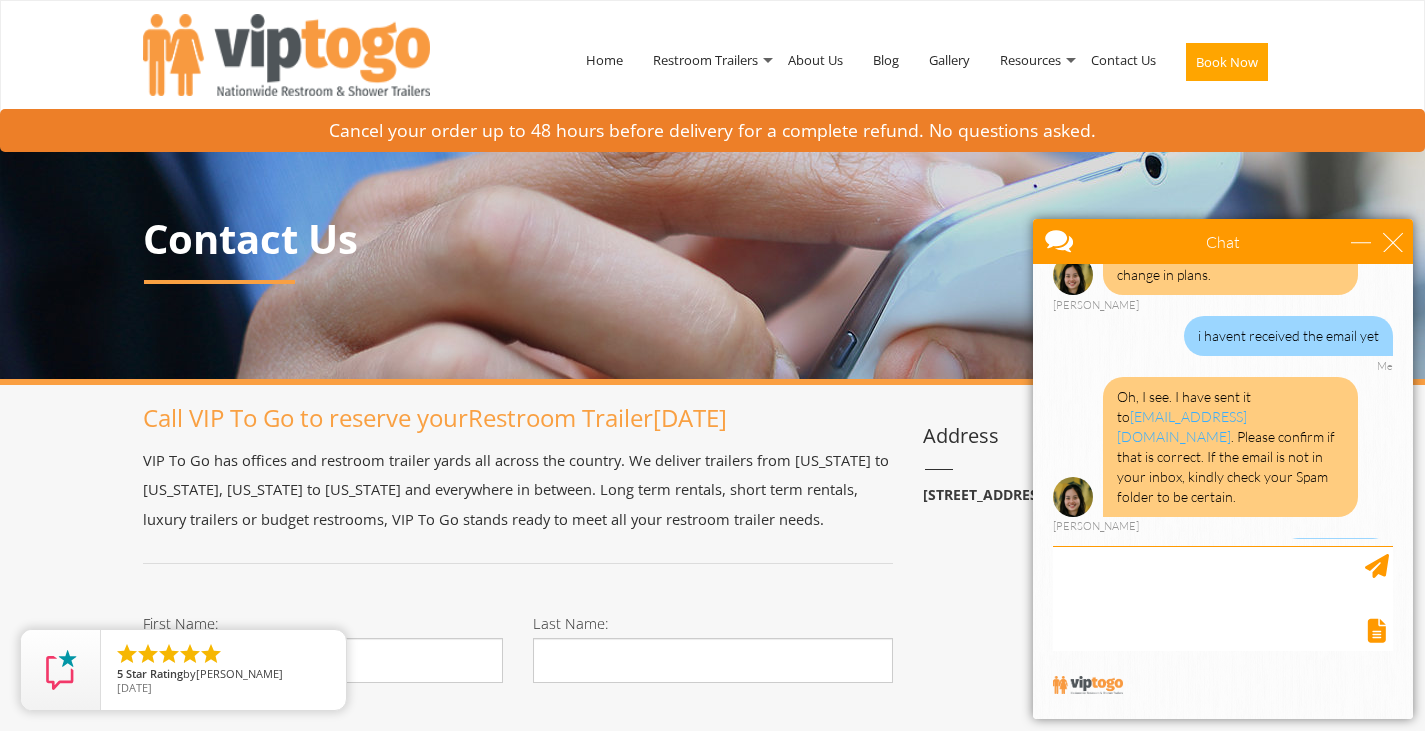 click at bounding box center [960, 254] 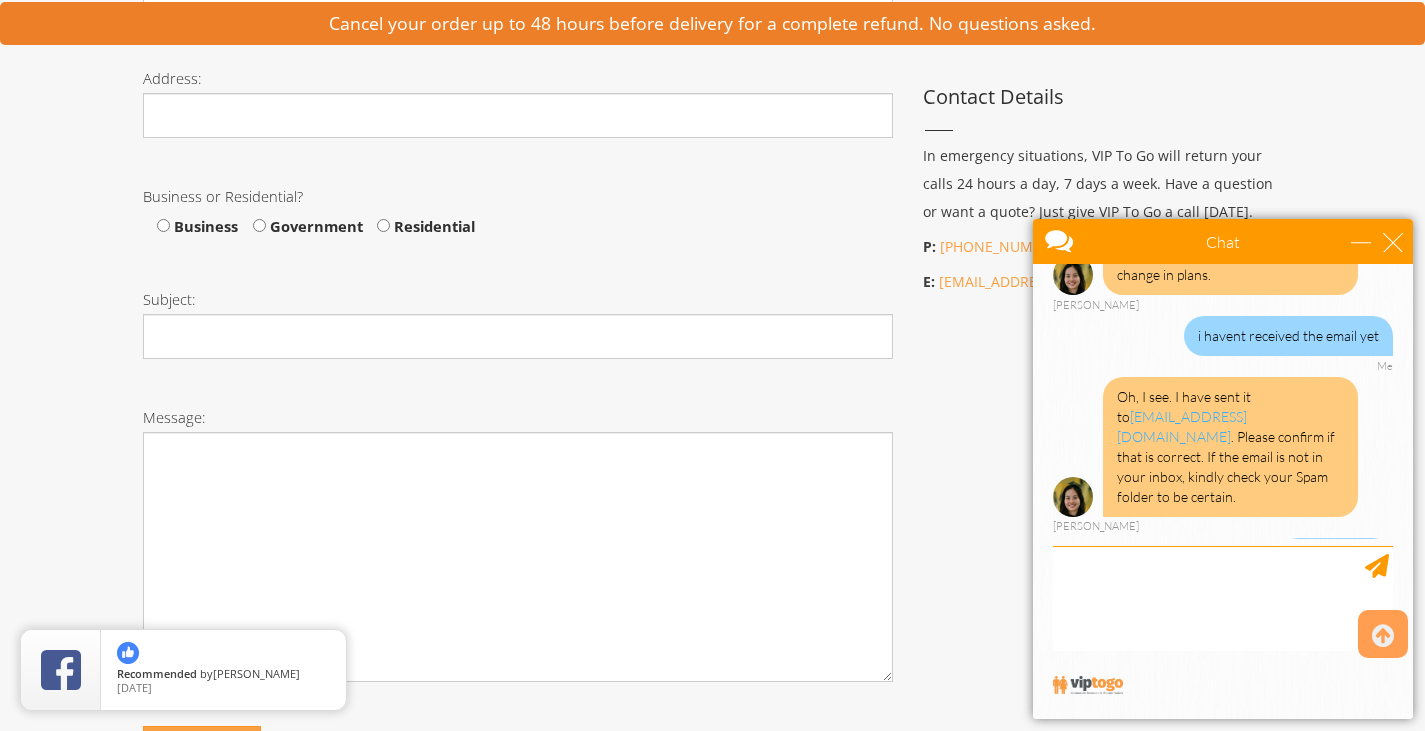 scroll, scrollTop: 1000, scrollLeft: 0, axis: vertical 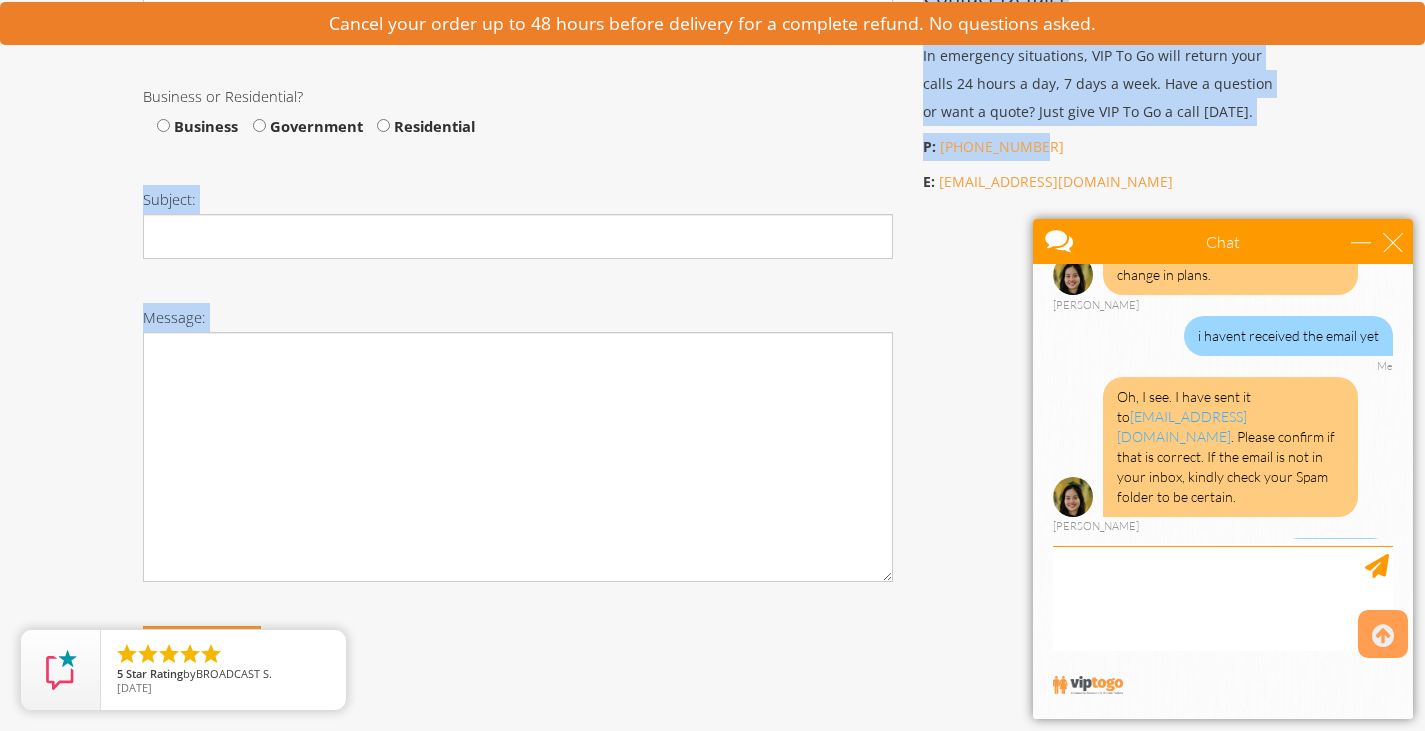 drag, startPoint x: 892, startPoint y: 129, endPoint x: 1072, endPoint y: 157, distance: 182.16476 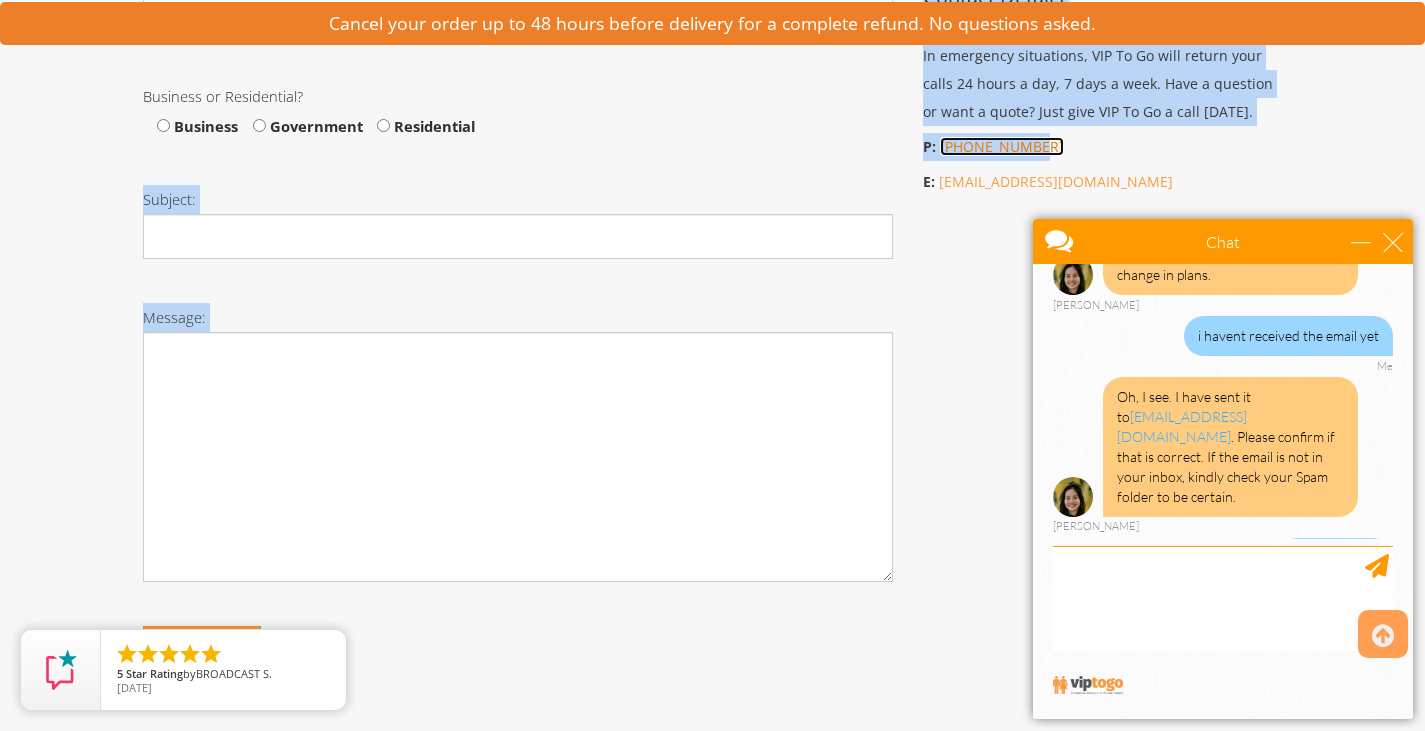 copy on "Business Name:
Subject:
Message:
Contact Us
Δ
Address
21 Van Natta Dr, Ringwood, NJ 07456
29055 SW 107th Ave, Homestead, FL 33032
Contact Details
In emergency situations, VIP To Go will return your calls 24 hours a day, 7 days a week. Have a question or want a quote? Just give VIP To Go a call today.
P:   877-564-6977" 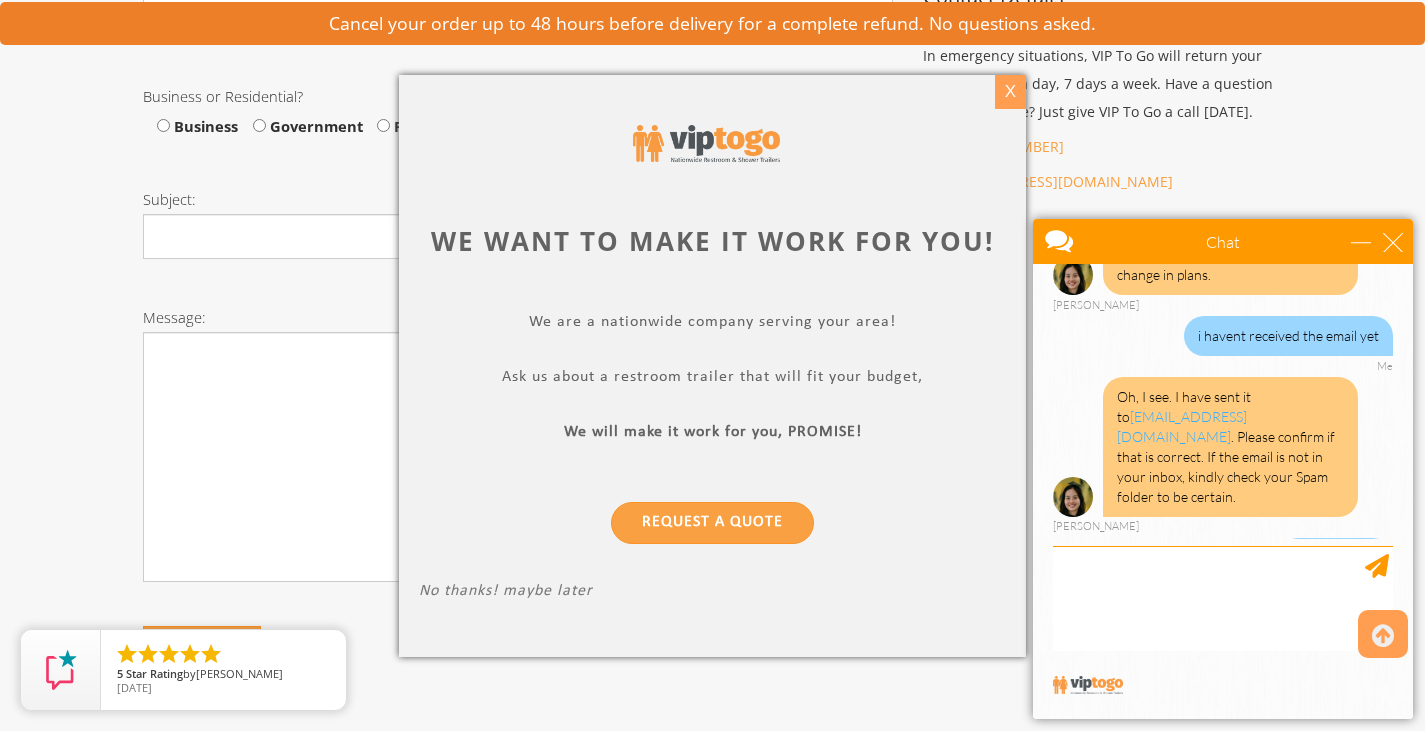 click on "X" at bounding box center [1010, 92] 